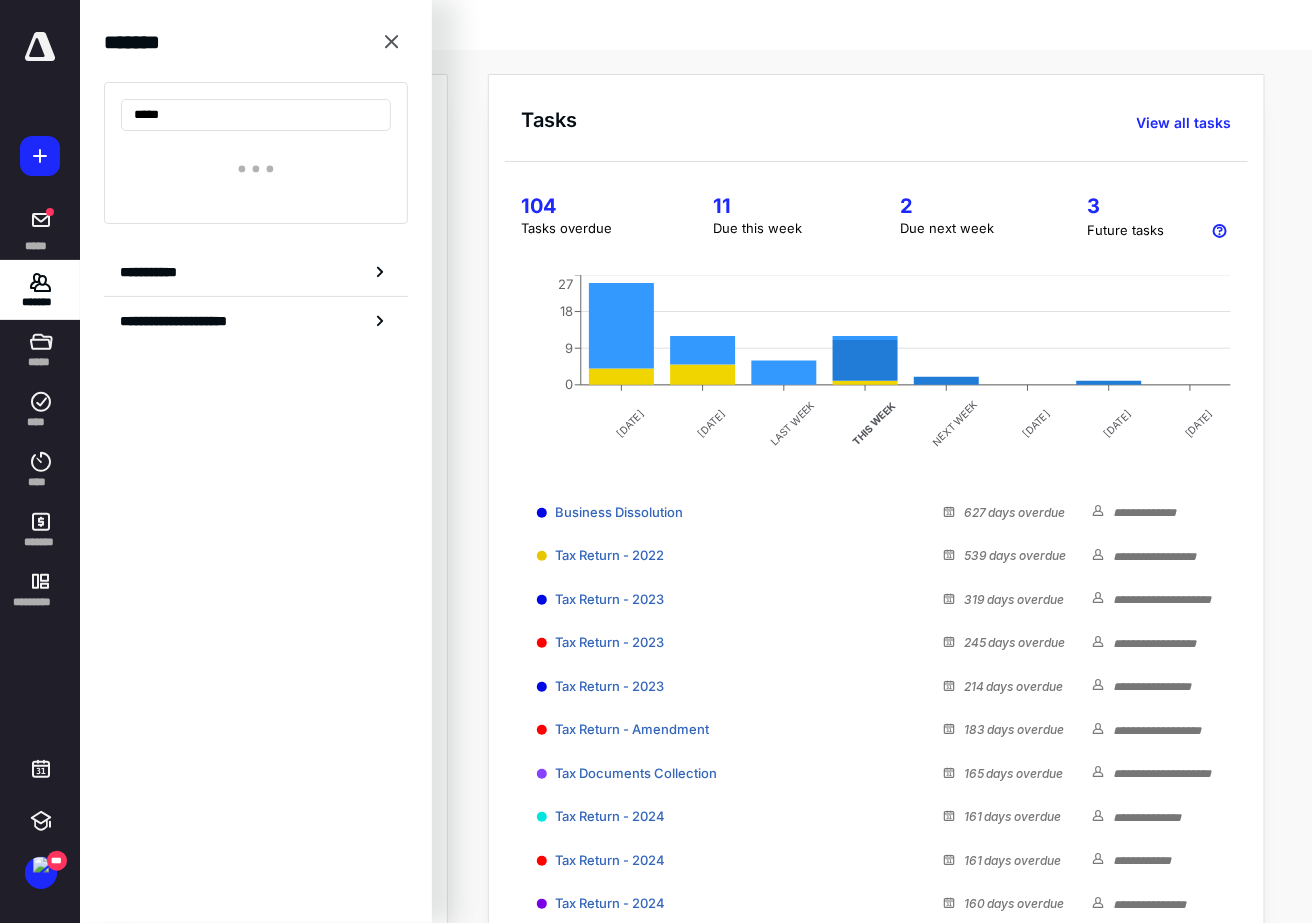 scroll, scrollTop: 0, scrollLeft: 0, axis: both 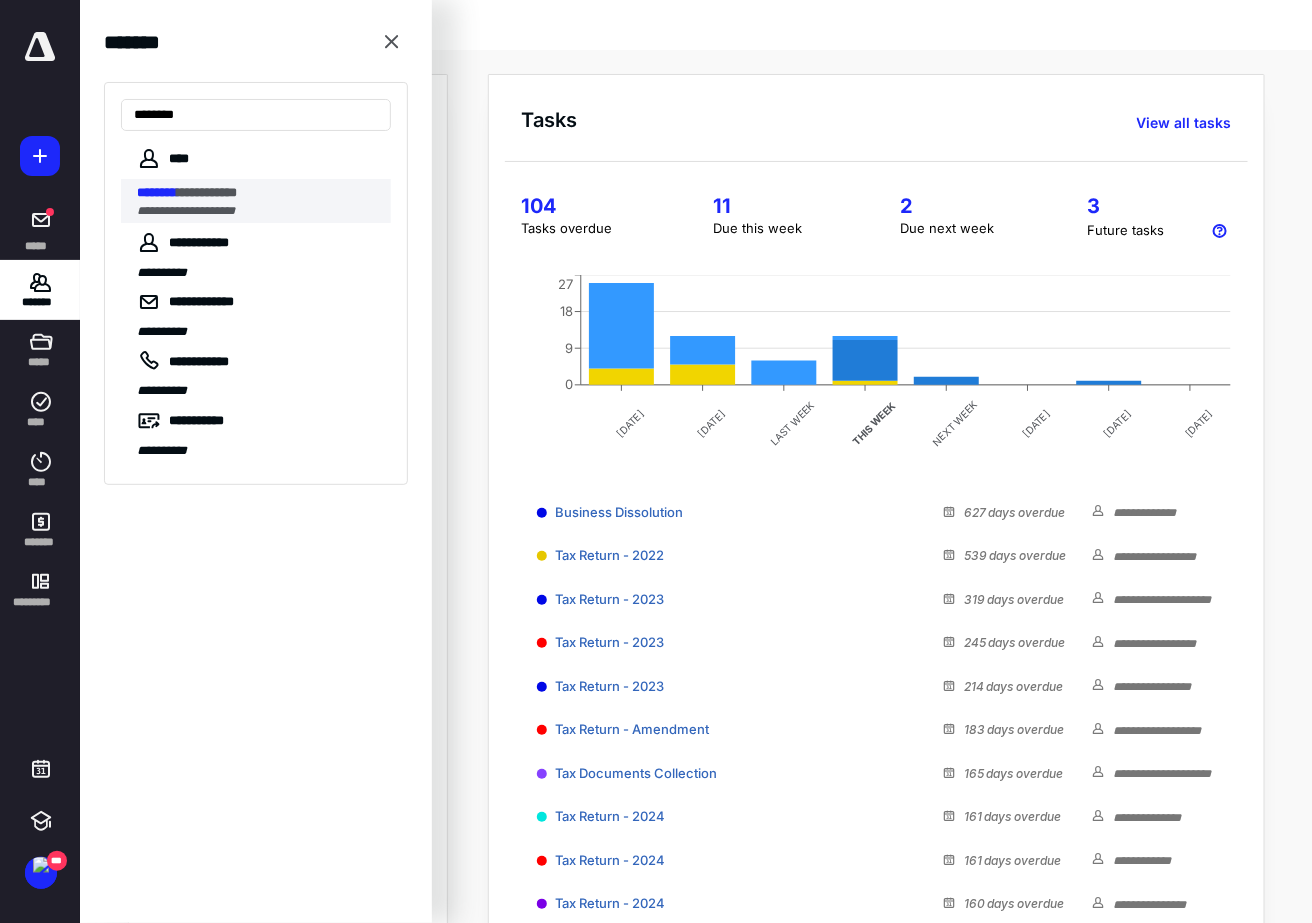 type on "********" 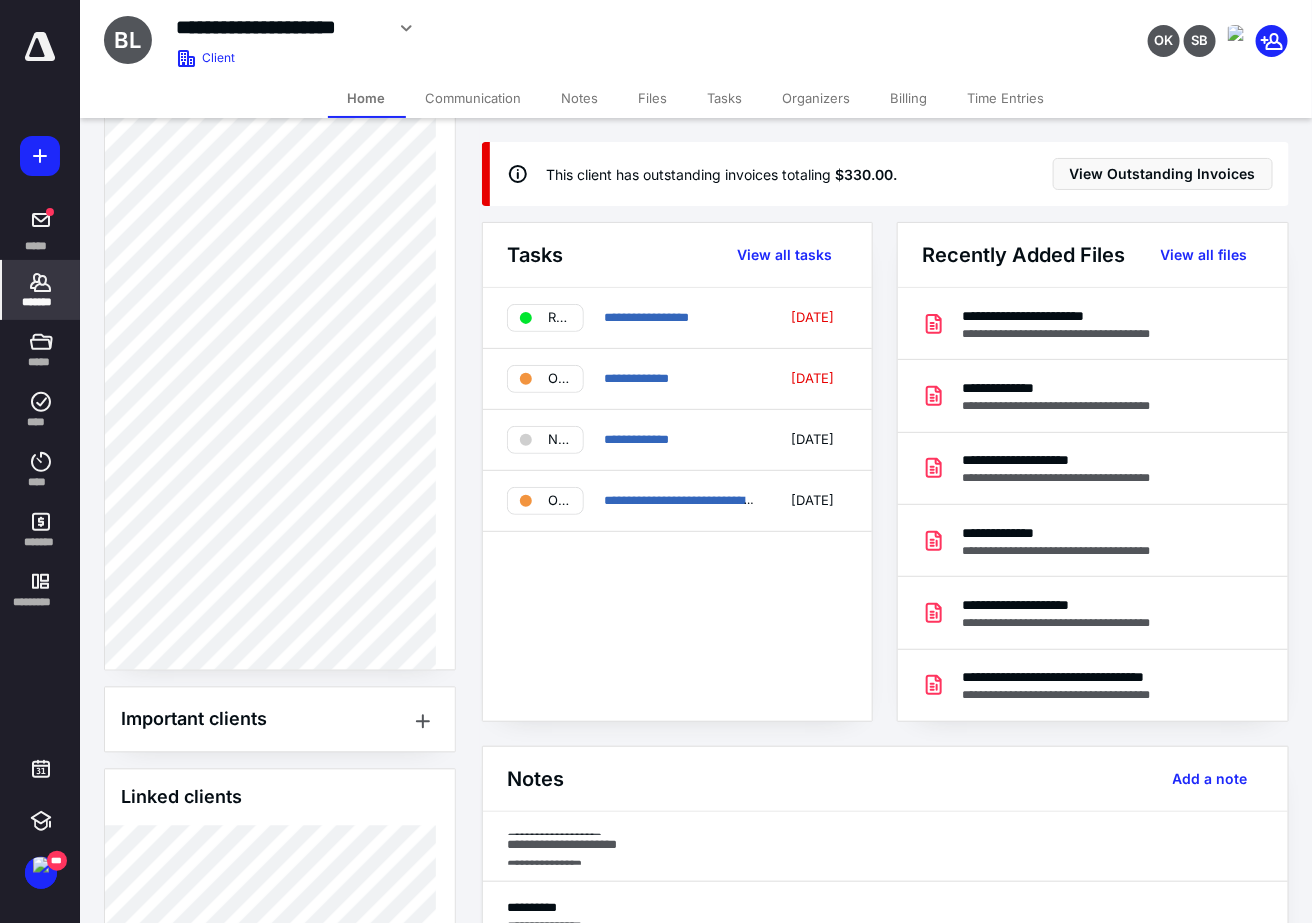 scroll, scrollTop: 1346, scrollLeft: 0, axis: vertical 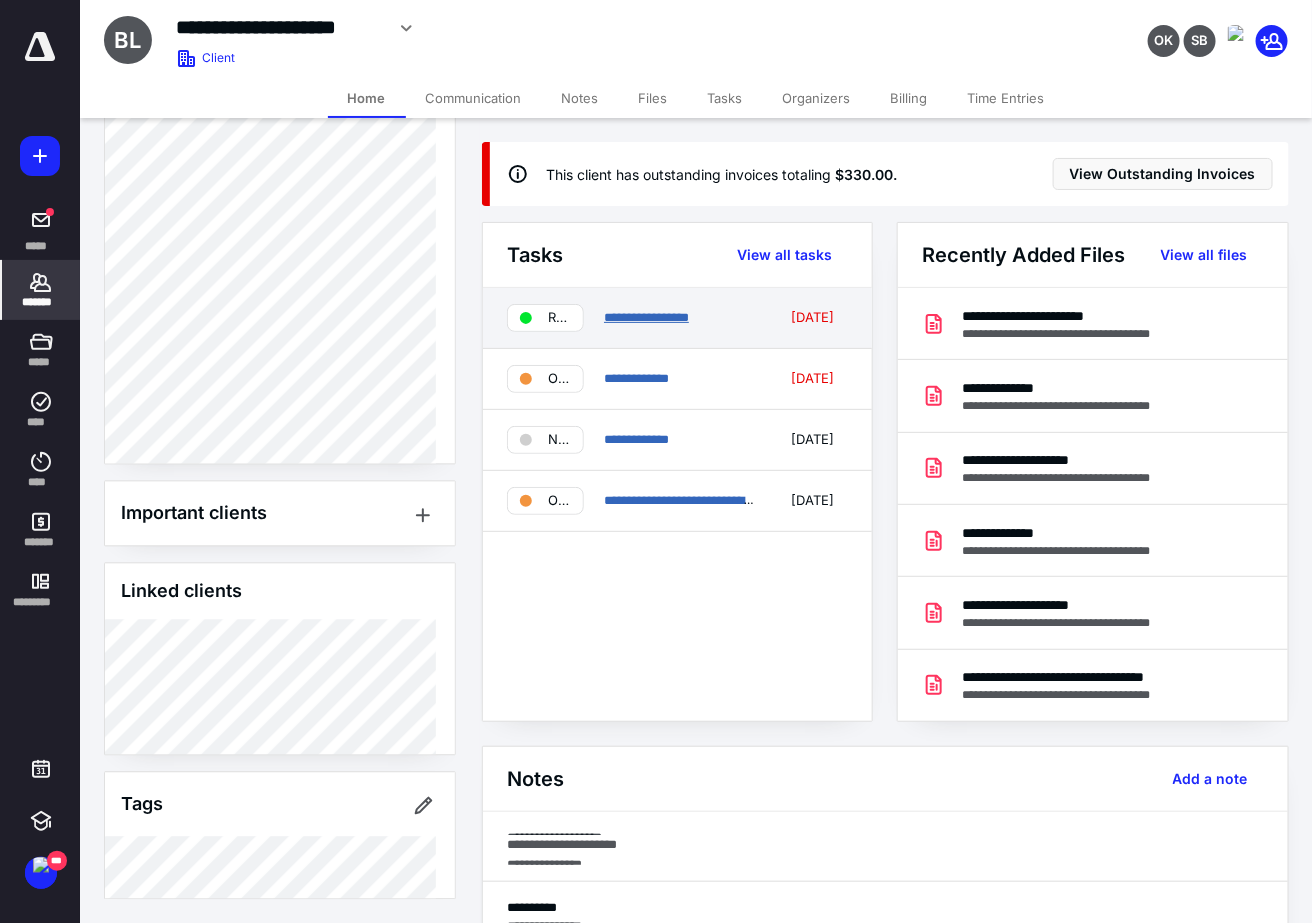 click on "**********" at bounding box center (646, 317) 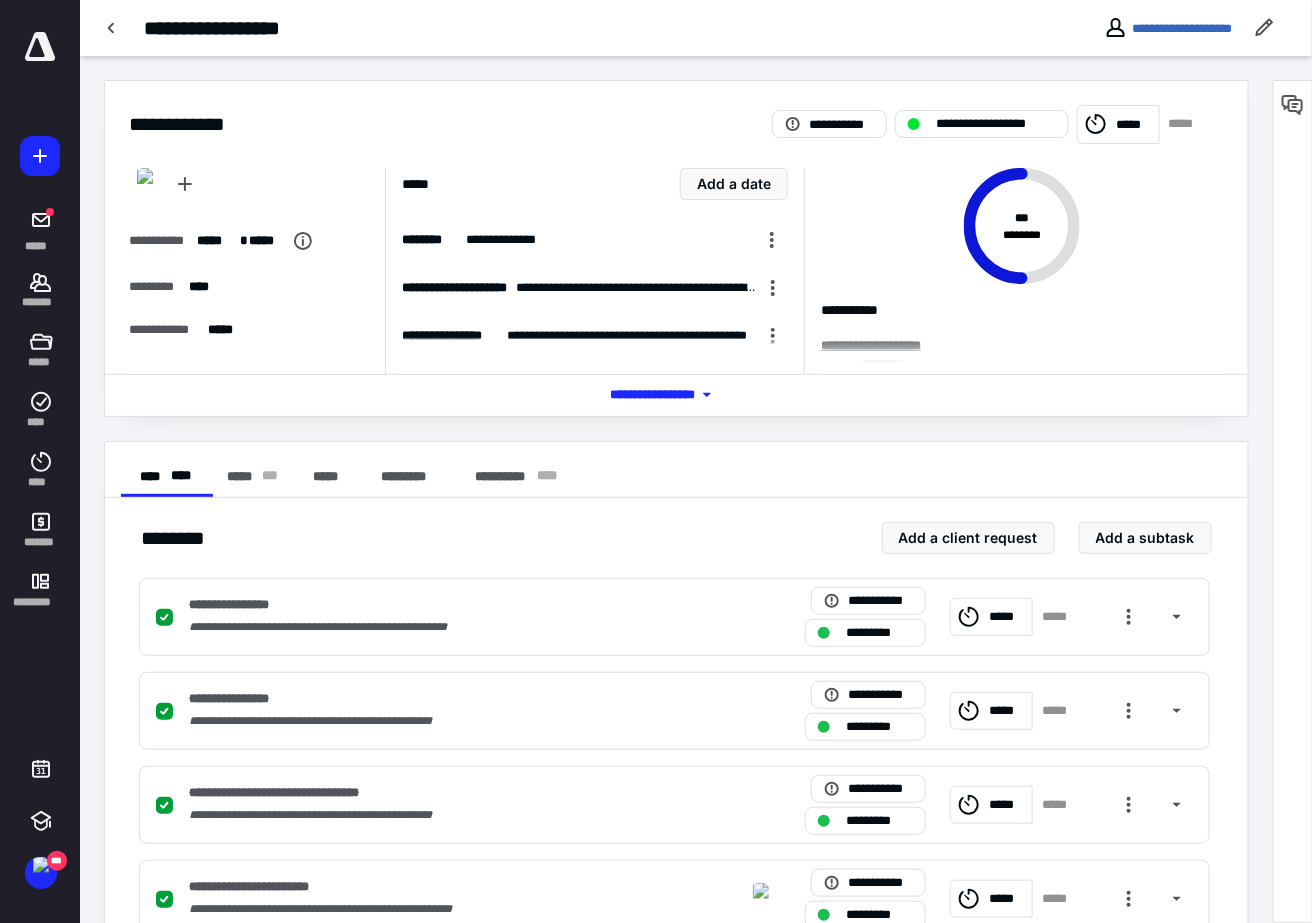 click on "*** **** *******" at bounding box center [676, 394] 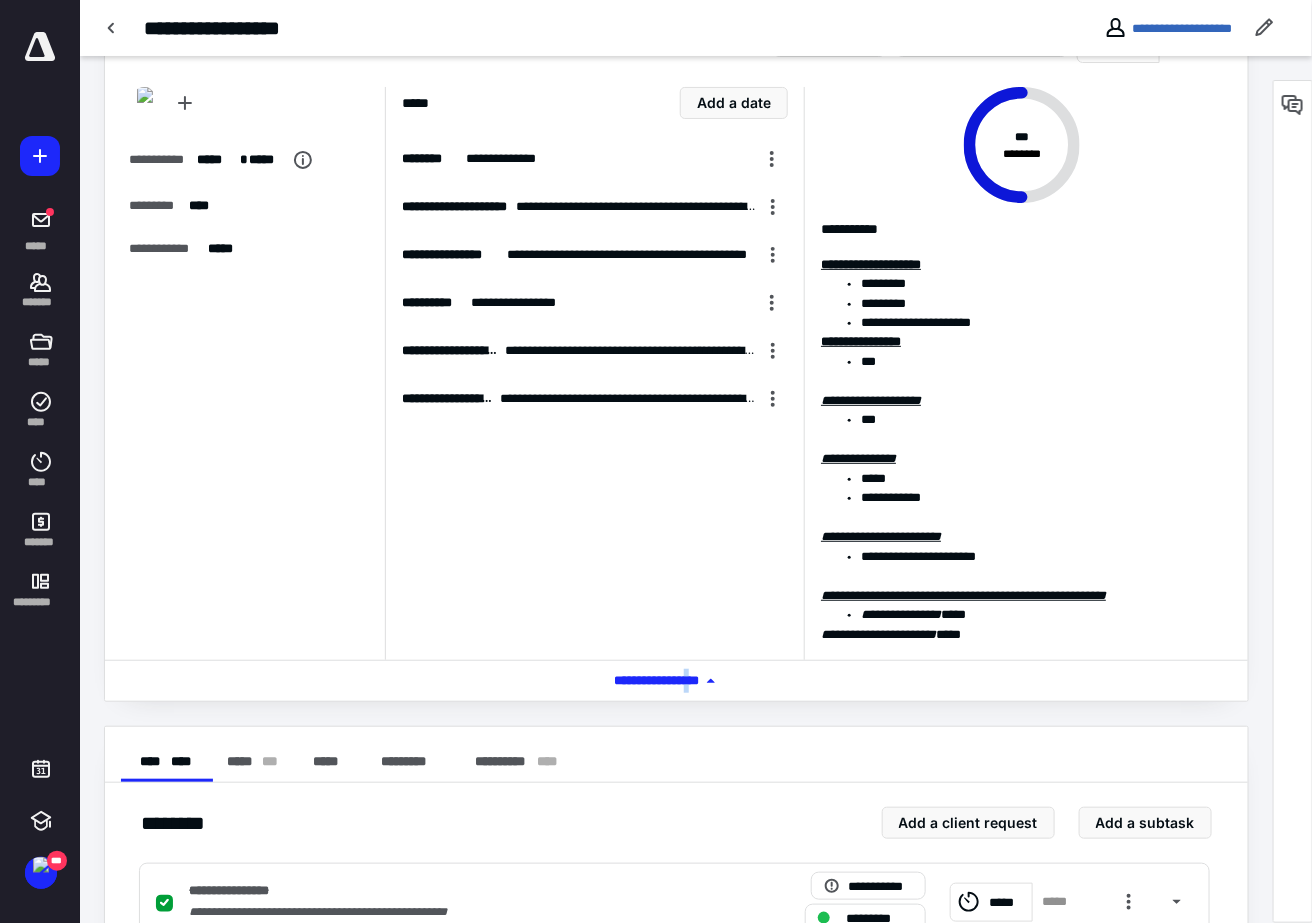 scroll, scrollTop: 124, scrollLeft: 0, axis: vertical 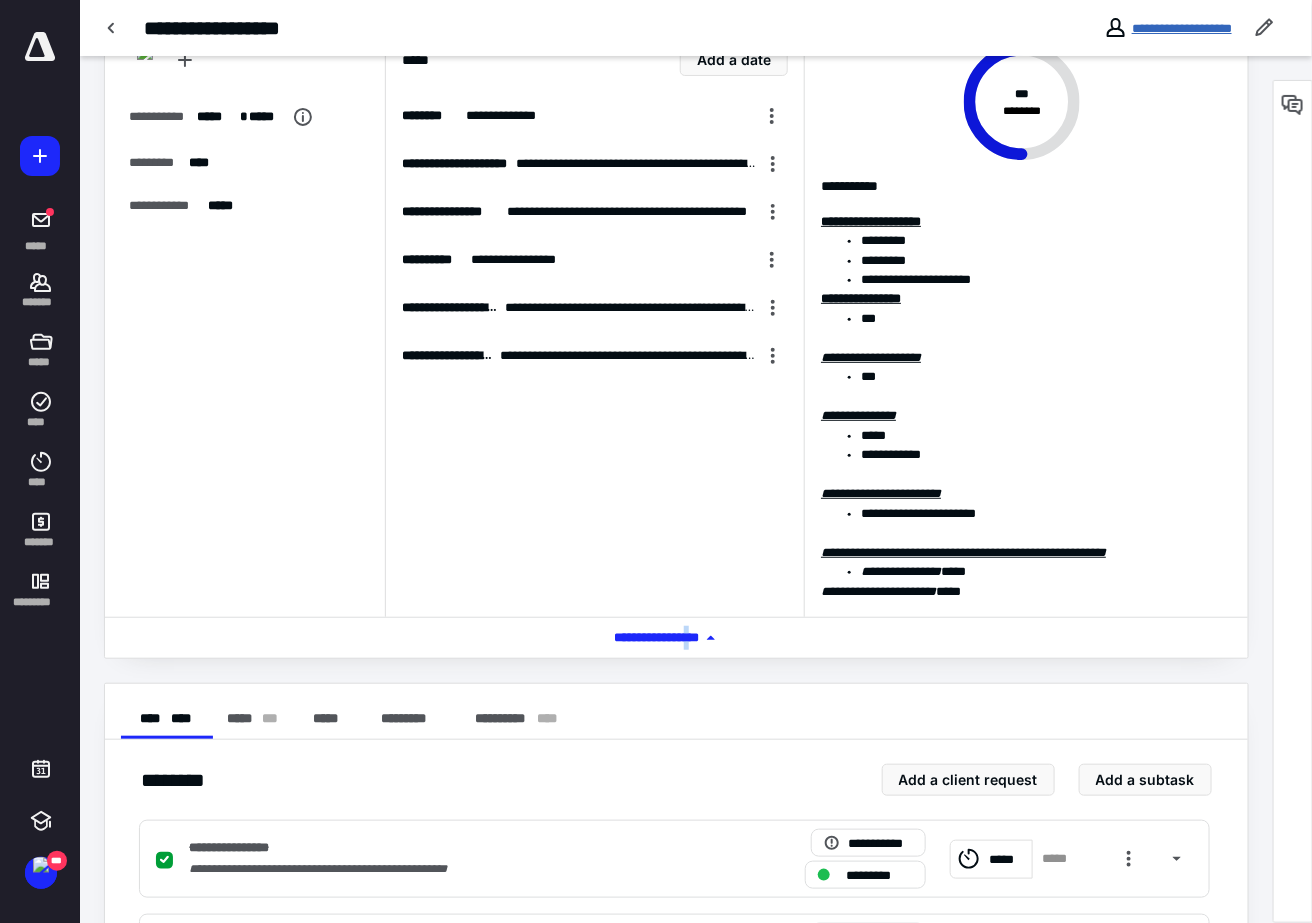 click on "**********" at bounding box center (1182, 28) 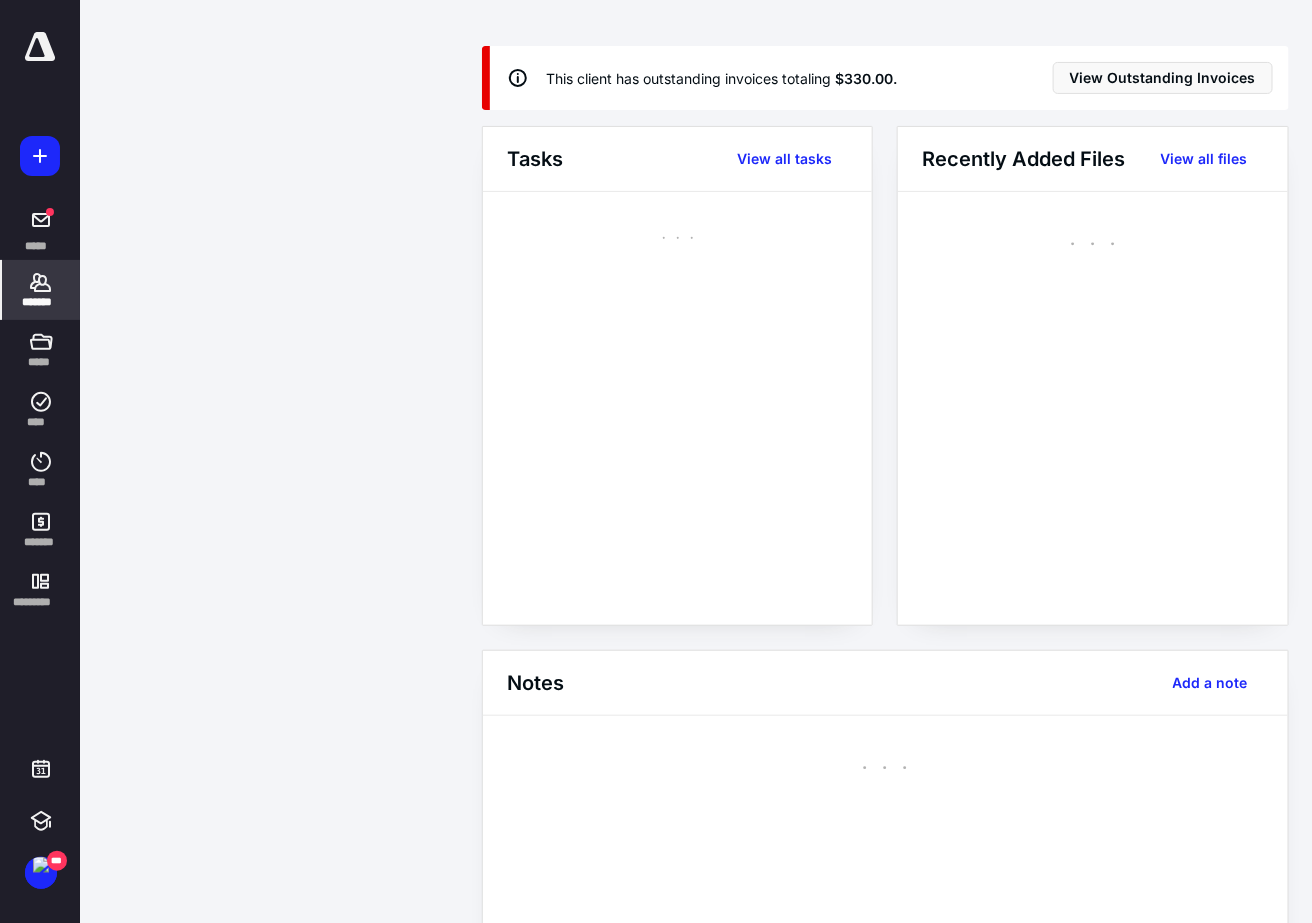 scroll, scrollTop: 0, scrollLeft: 0, axis: both 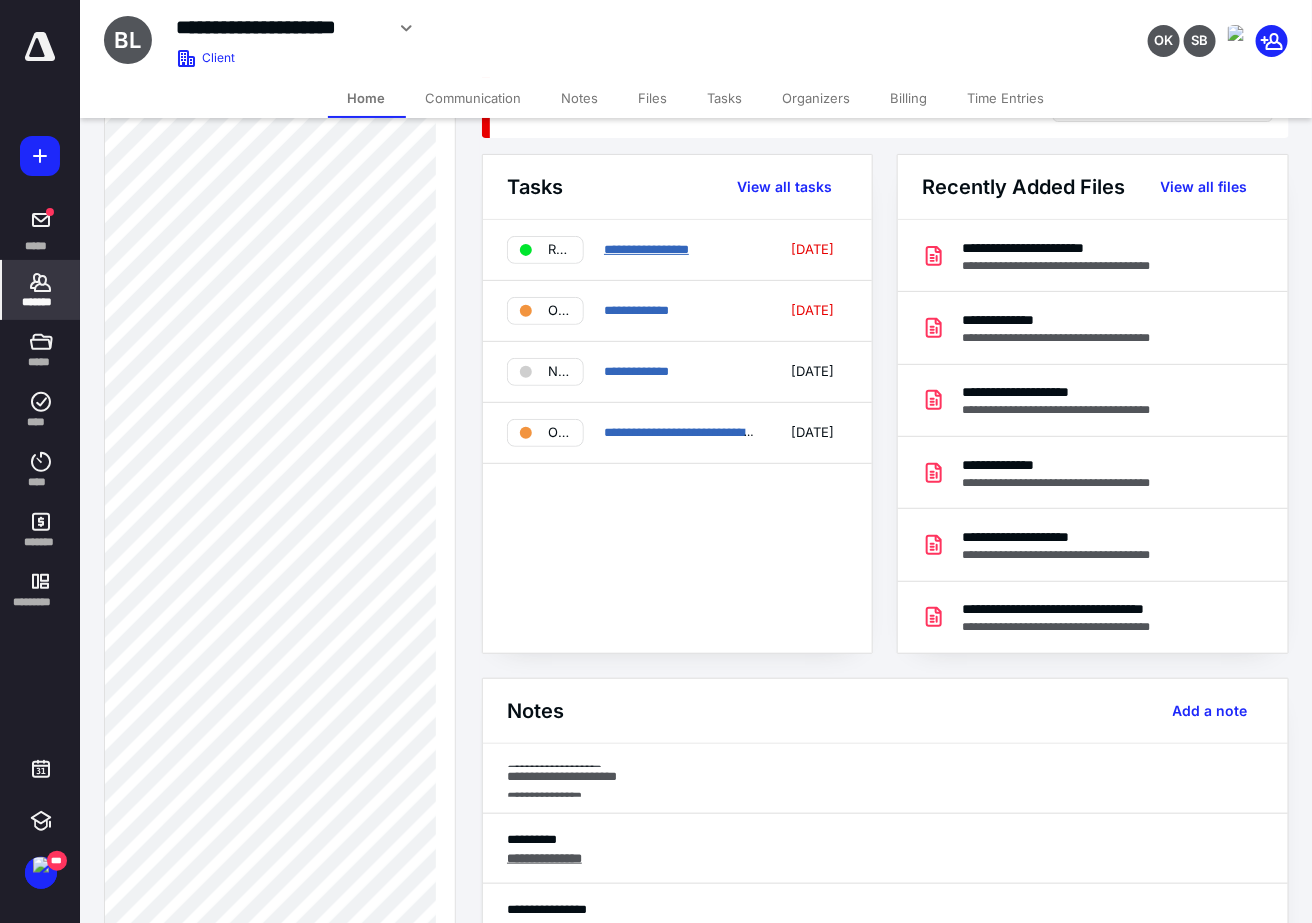 click on "**********" at bounding box center [646, 249] 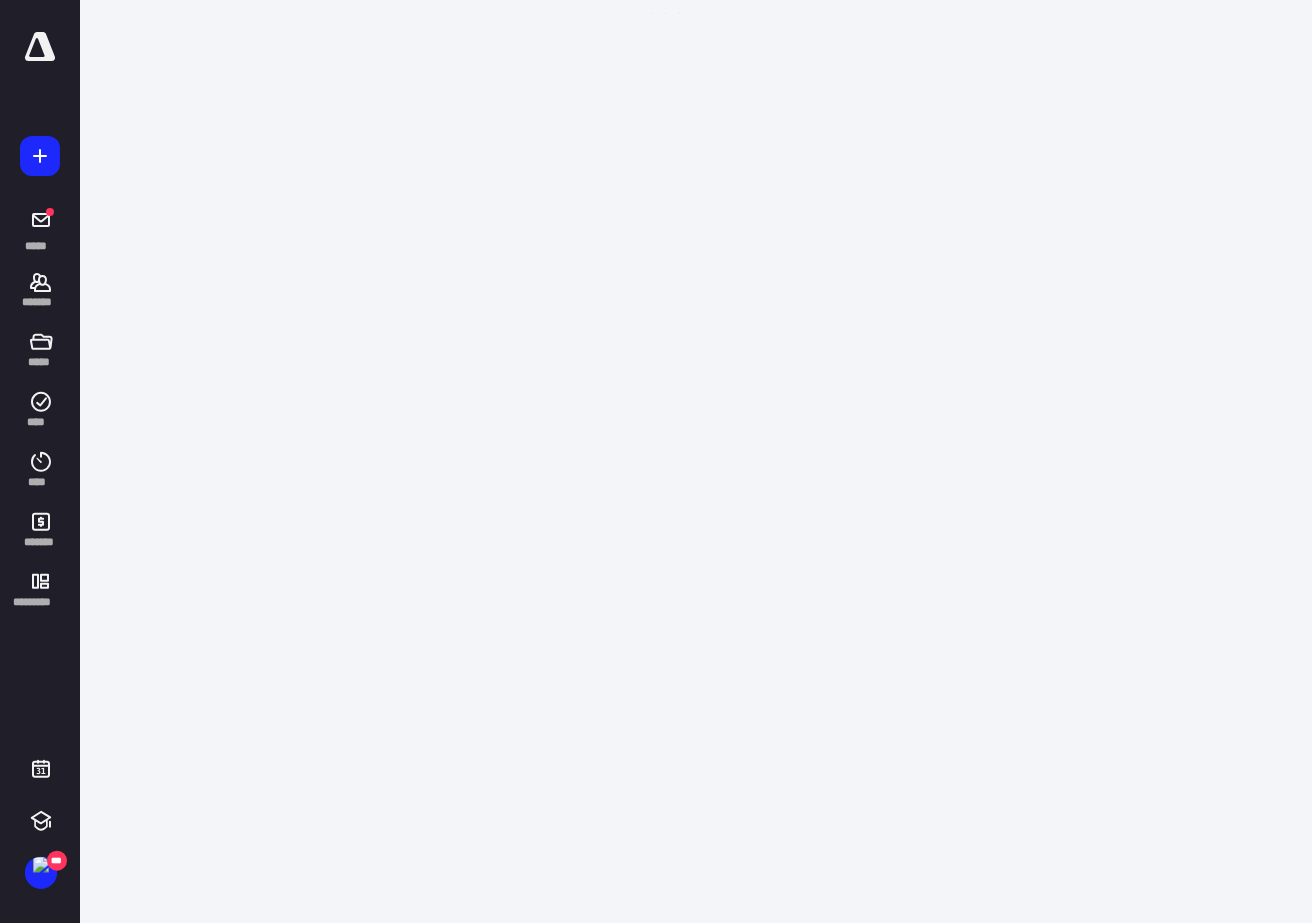 scroll, scrollTop: 0, scrollLeft: 0, axis: both 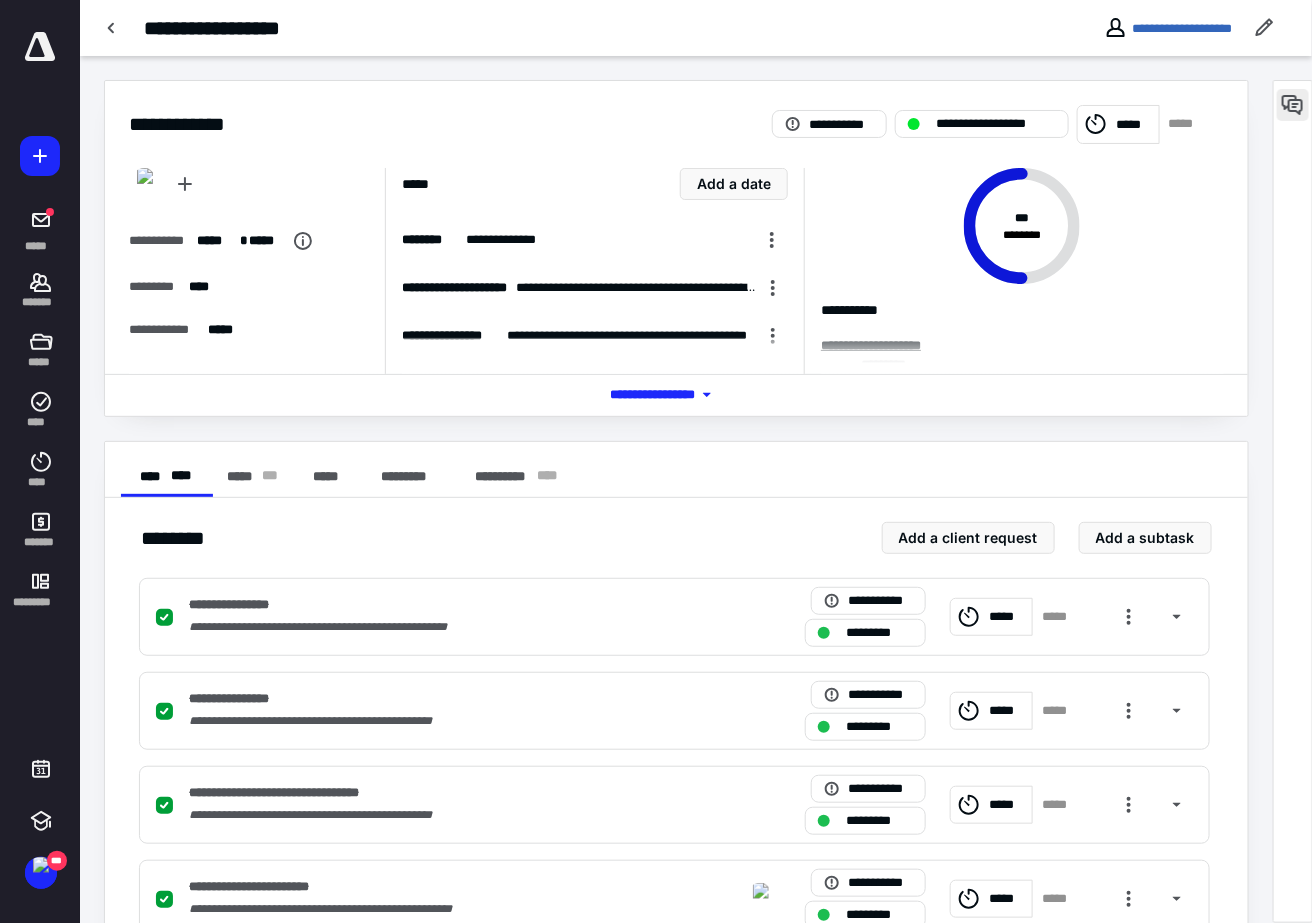 click at bounding box center (1293, 105) 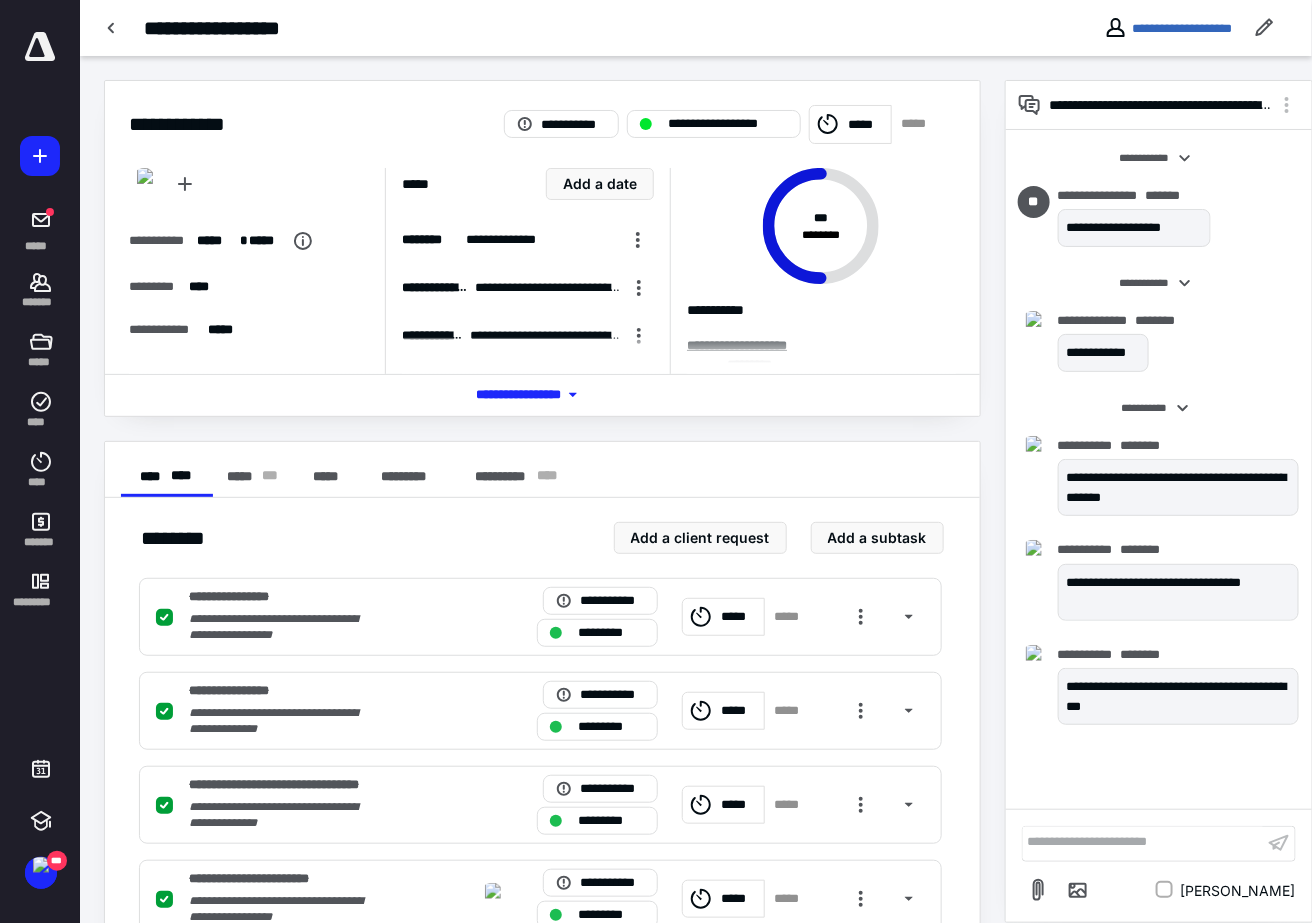 click on "*** **** *******" at bounding box center [542, 394] 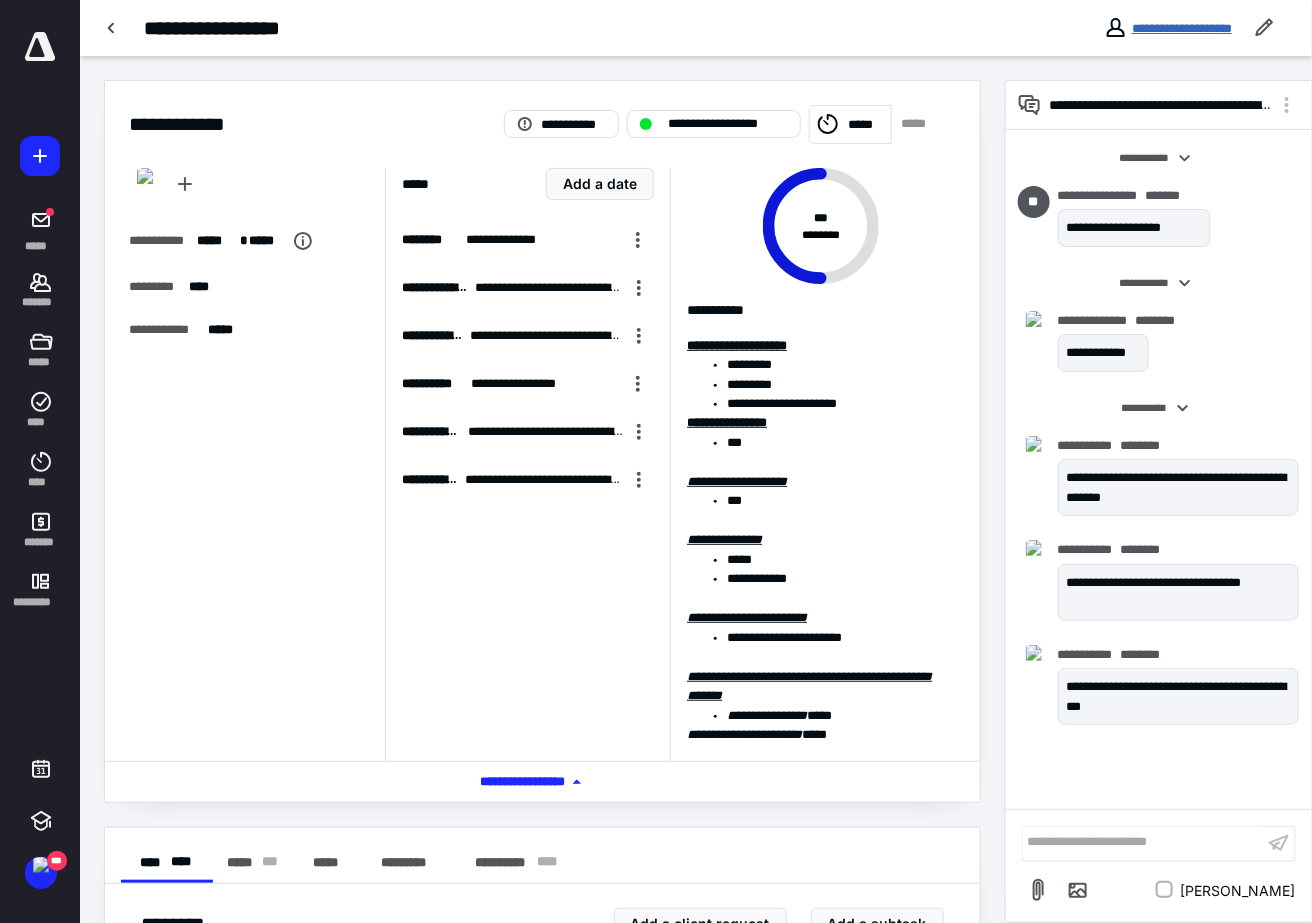click on "**********" at bounding box center (1182, 28) 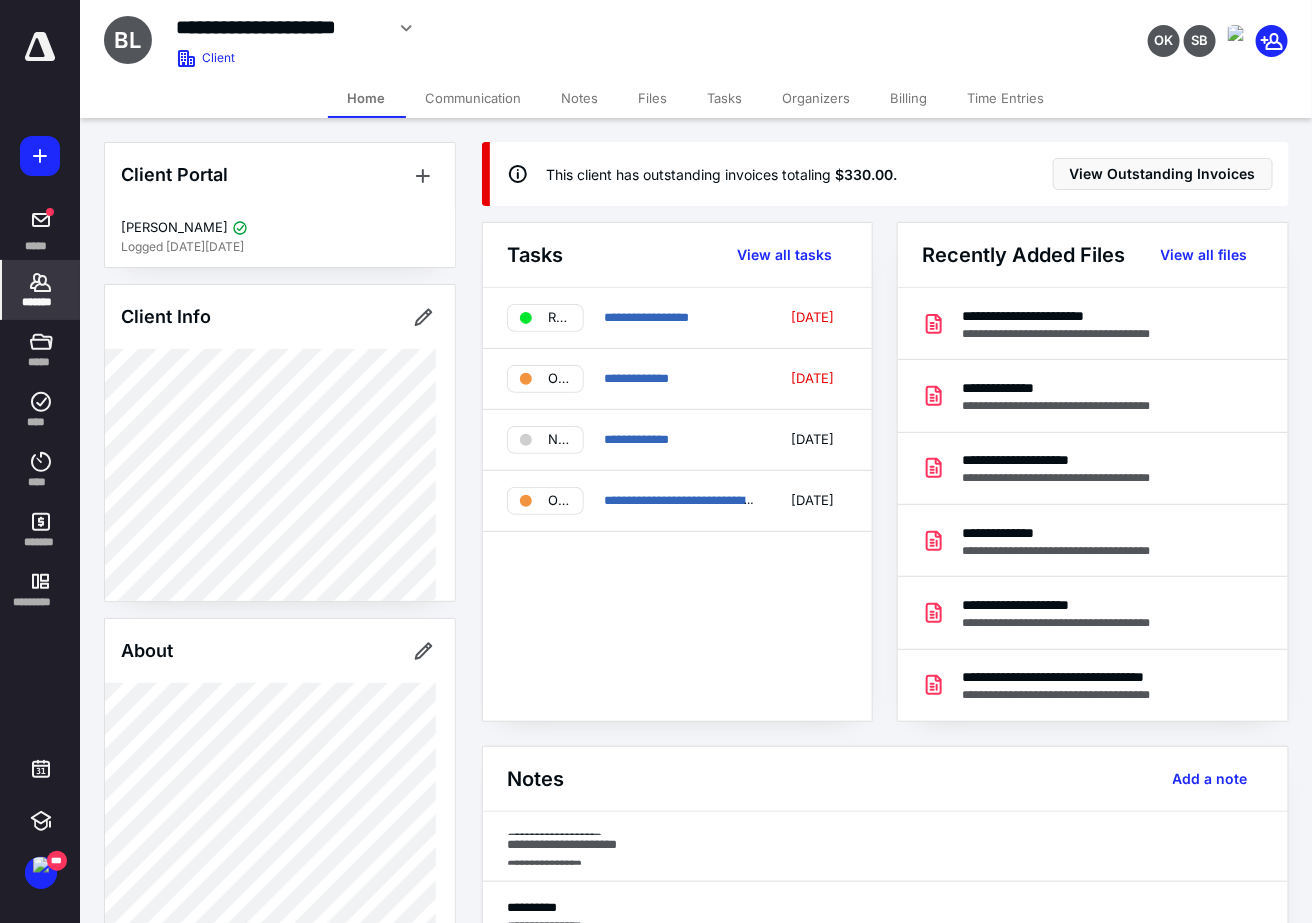 click on "*******" at bounding box center (41, 302) 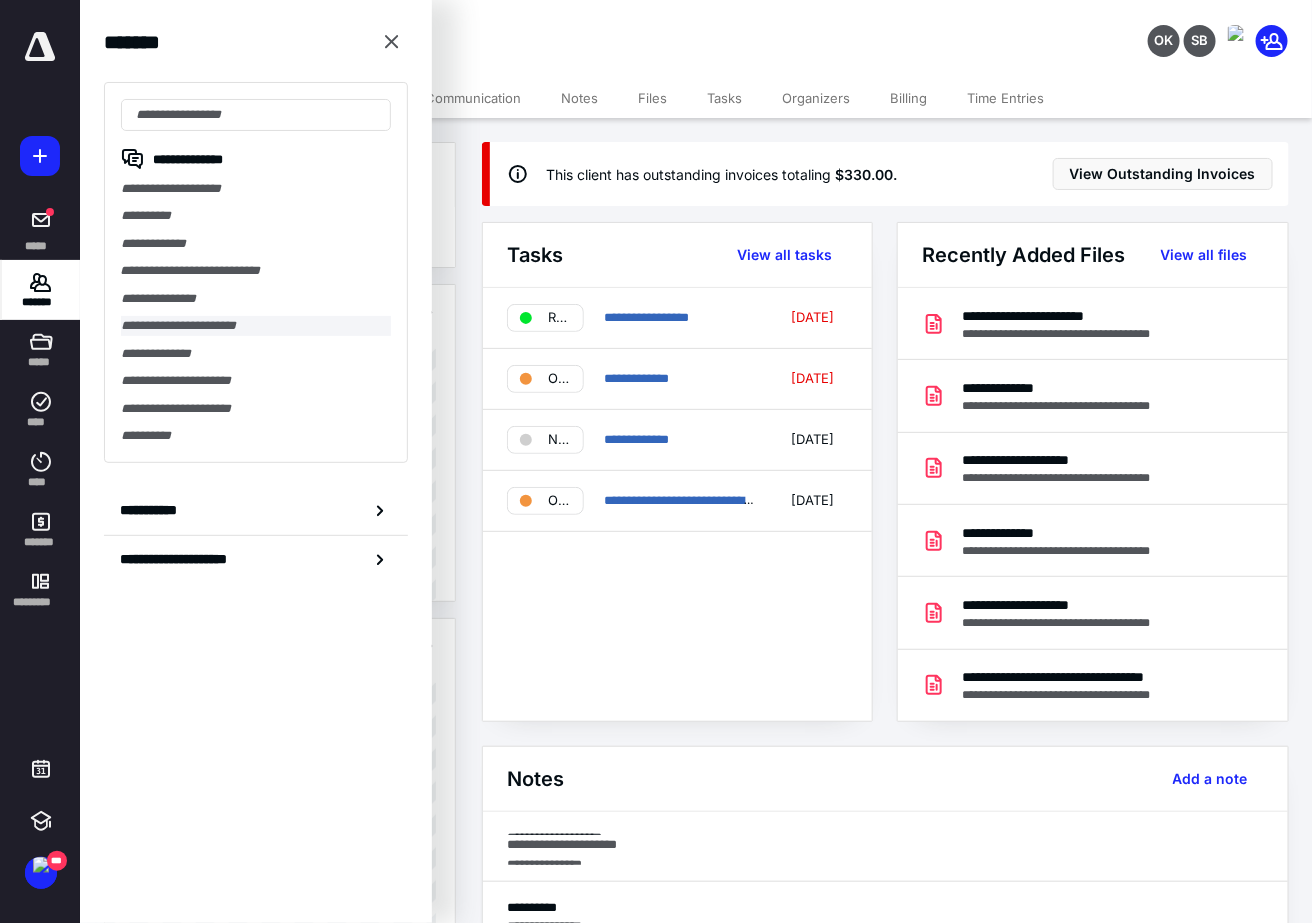 click on "**********" at bounding box center [256, 325] 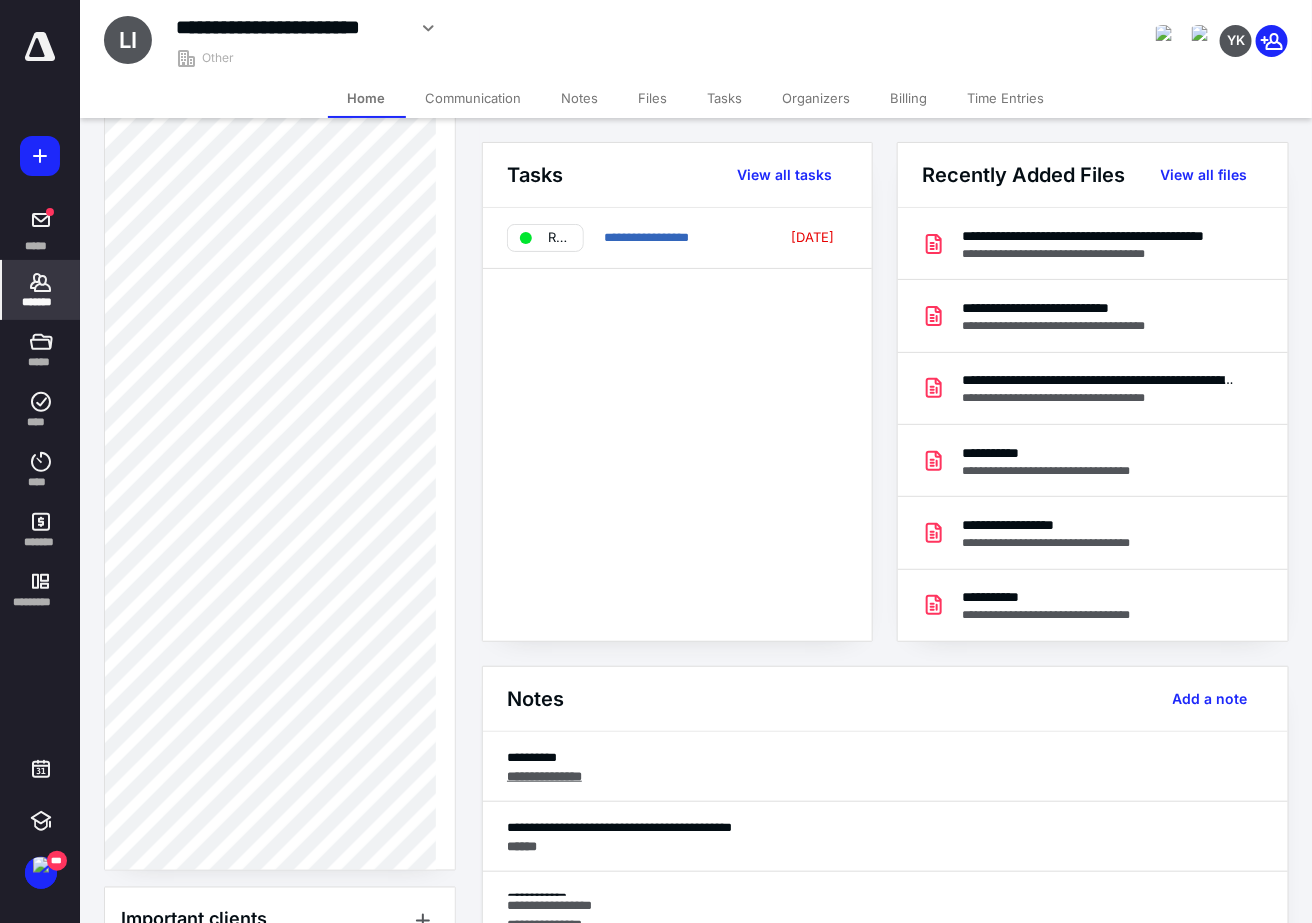 scroll, scrollTop: 942, scrollLeft: 0, axis: vertical 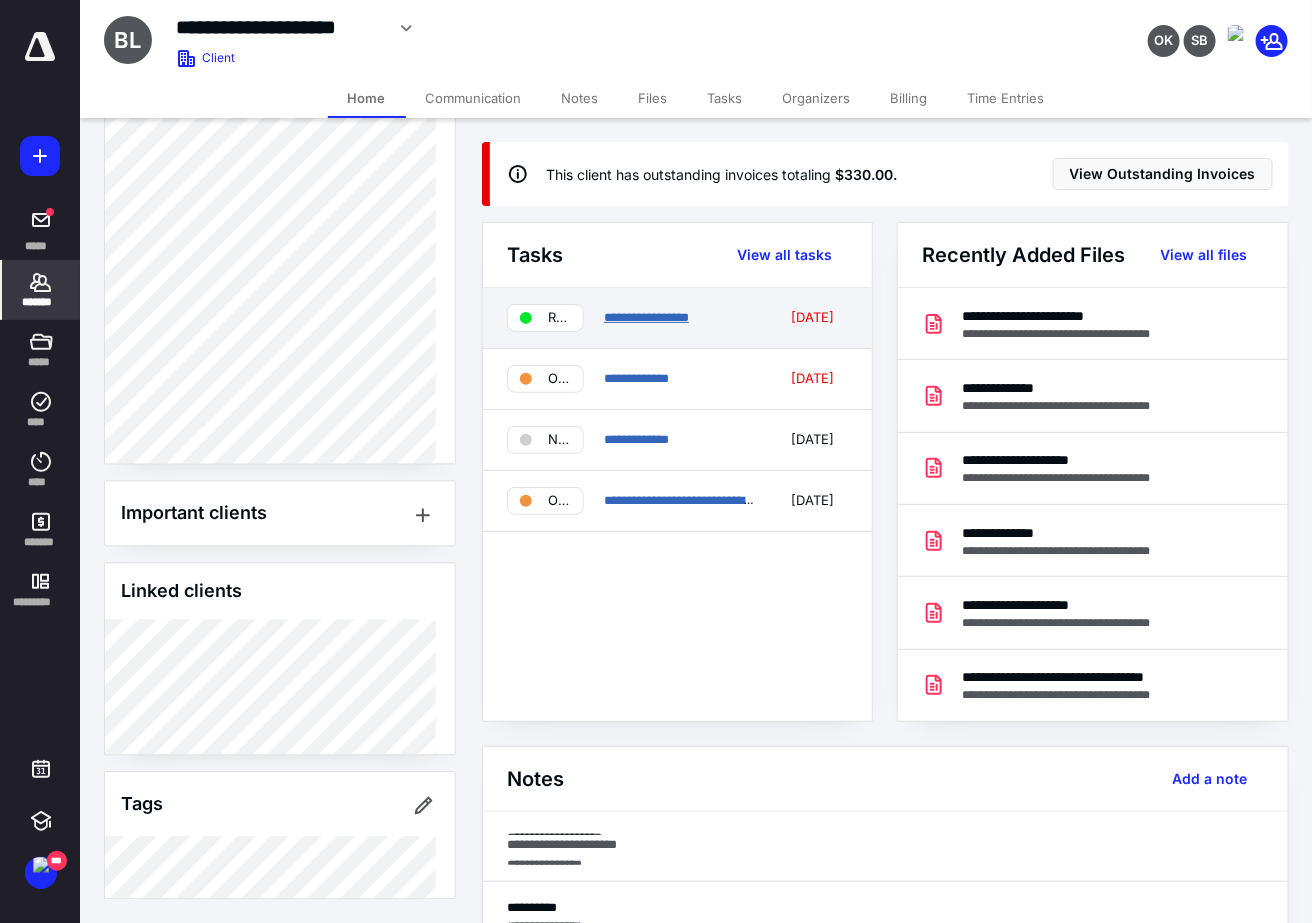 click on "**********" at bounding box center [646, 317] 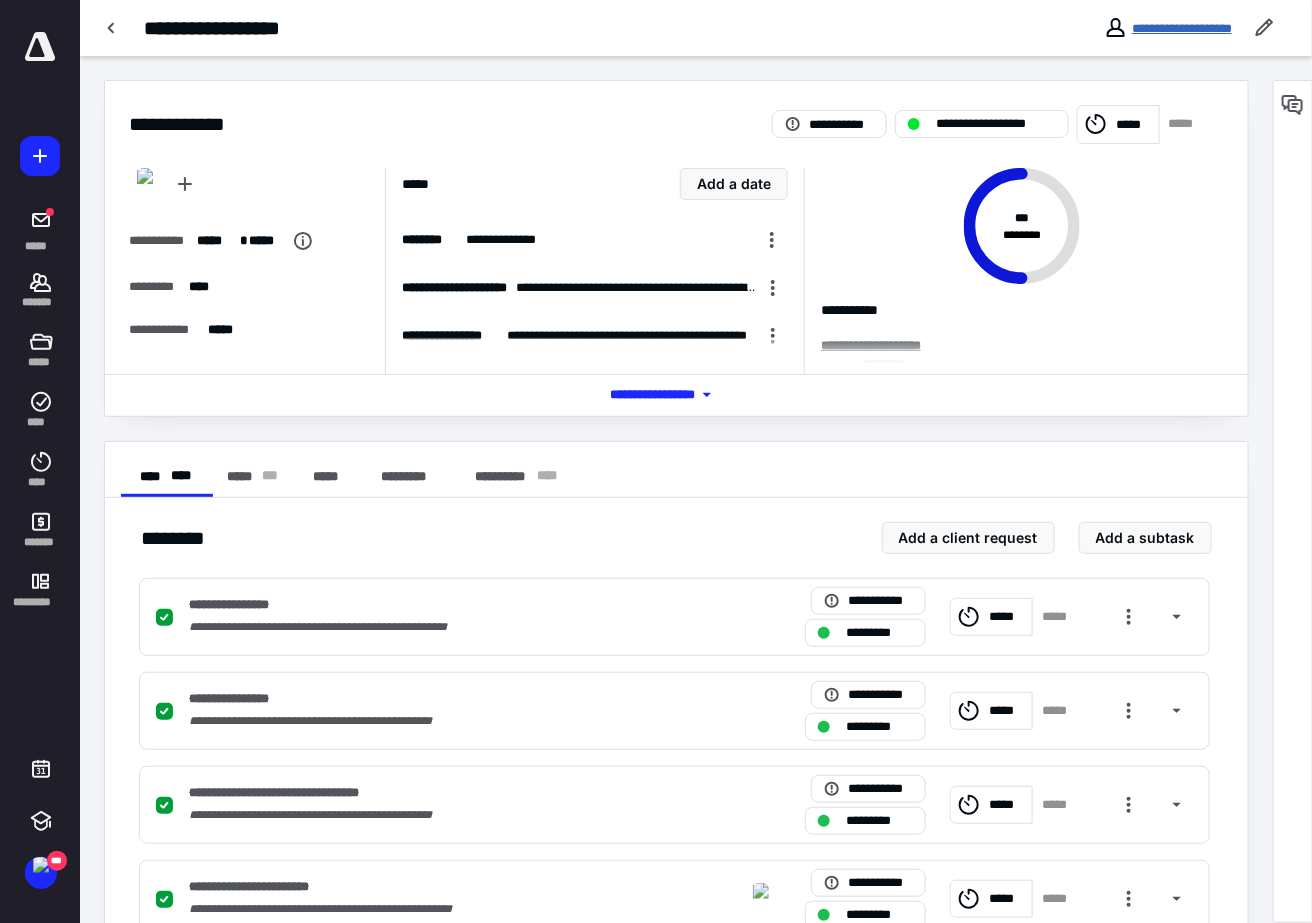 click on "**********" at bounding box center (1182, 28) 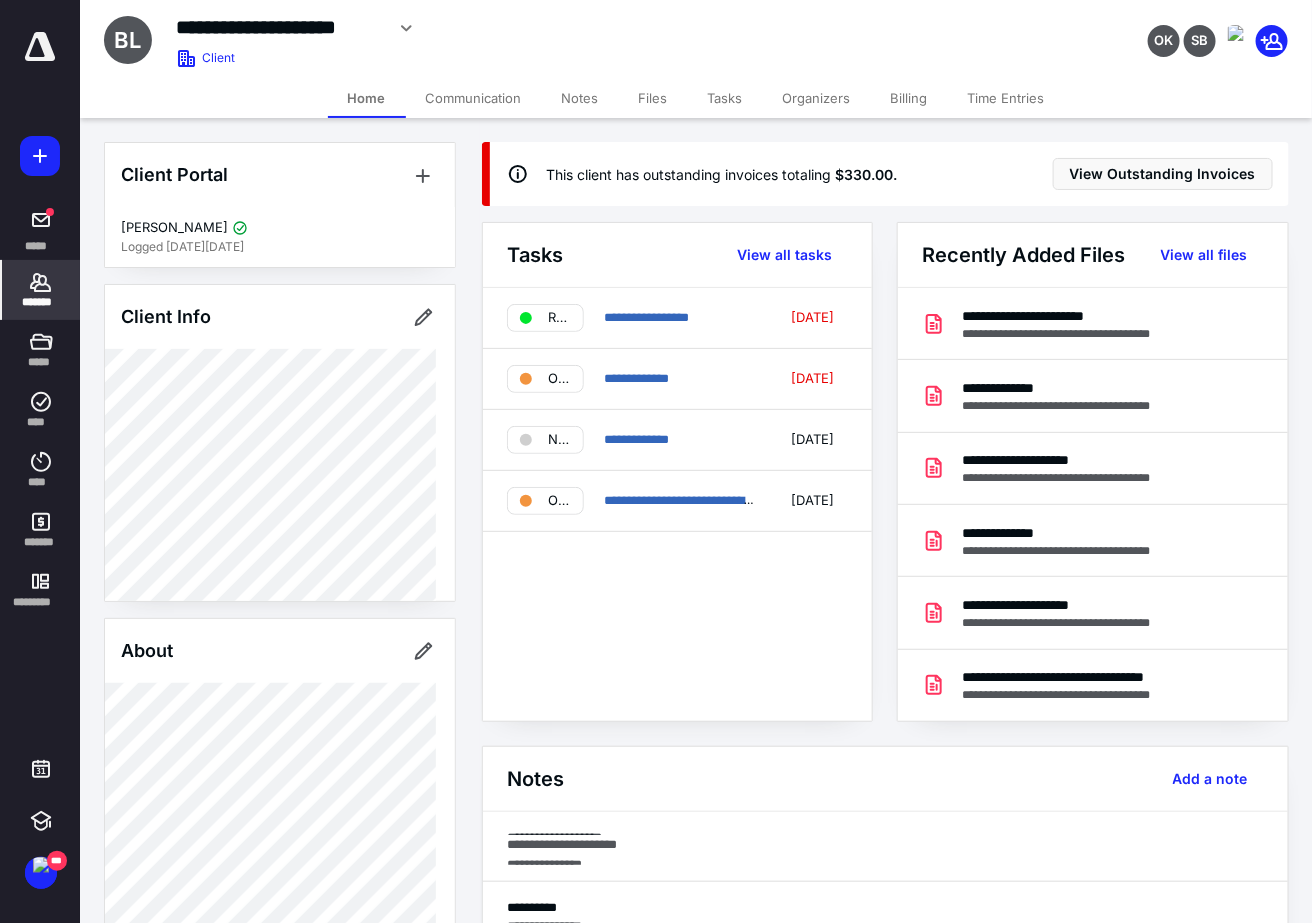 click on "Billing" at bounding box center (909, 98) 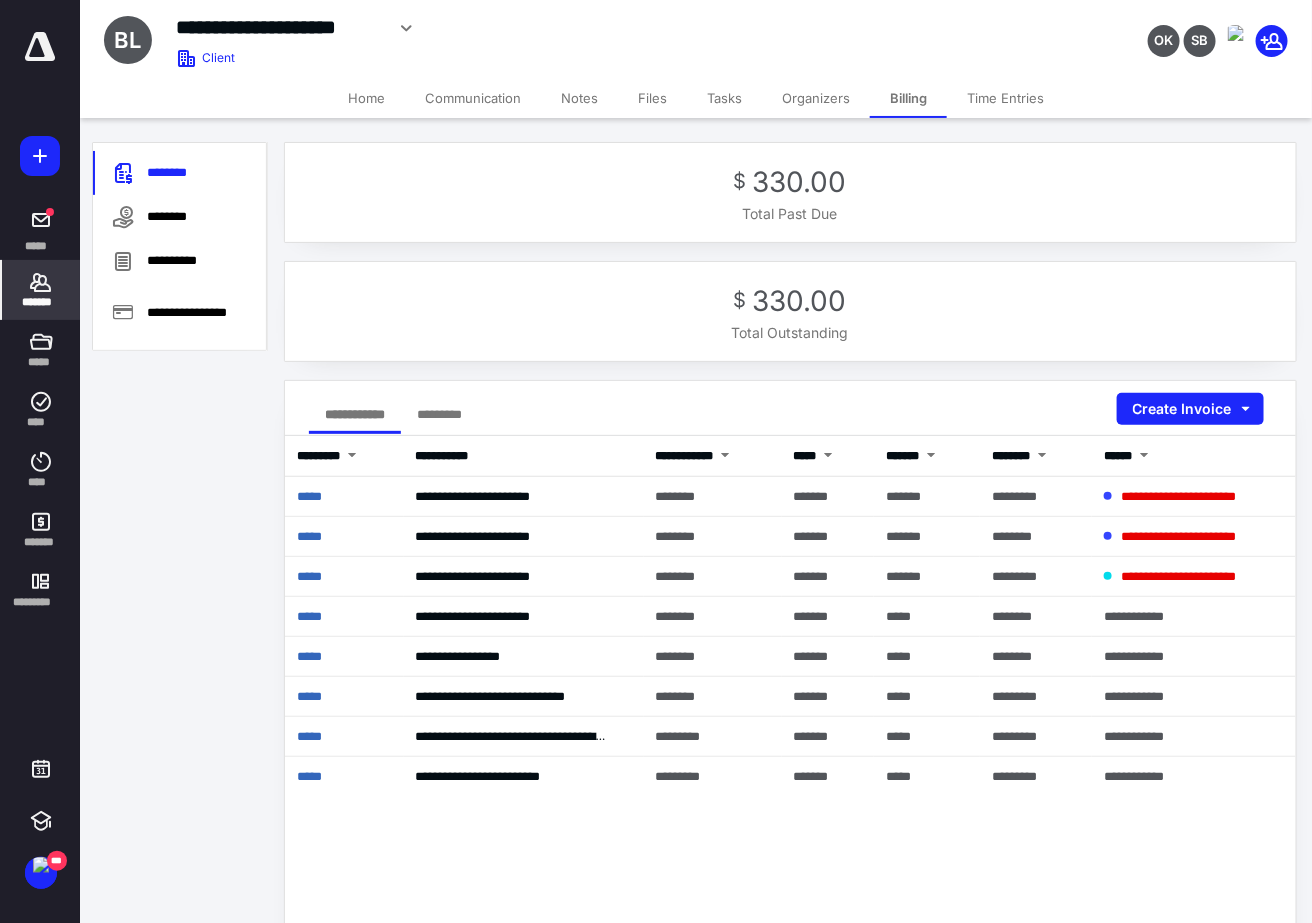 click on "Tasks" at bounding box center [724, 98] 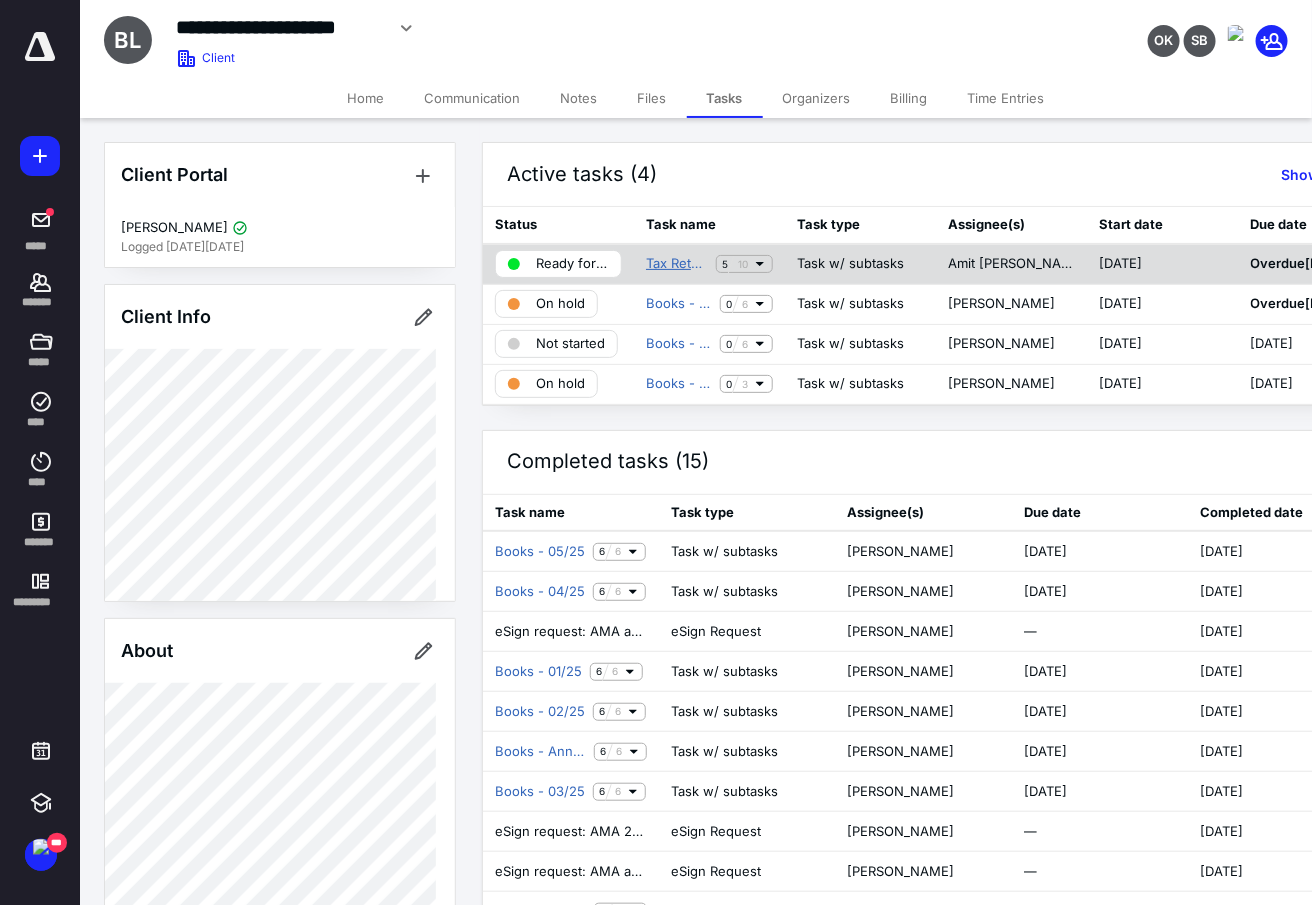 click on "Tax Return - 2024" at bounding box center (677, 264) 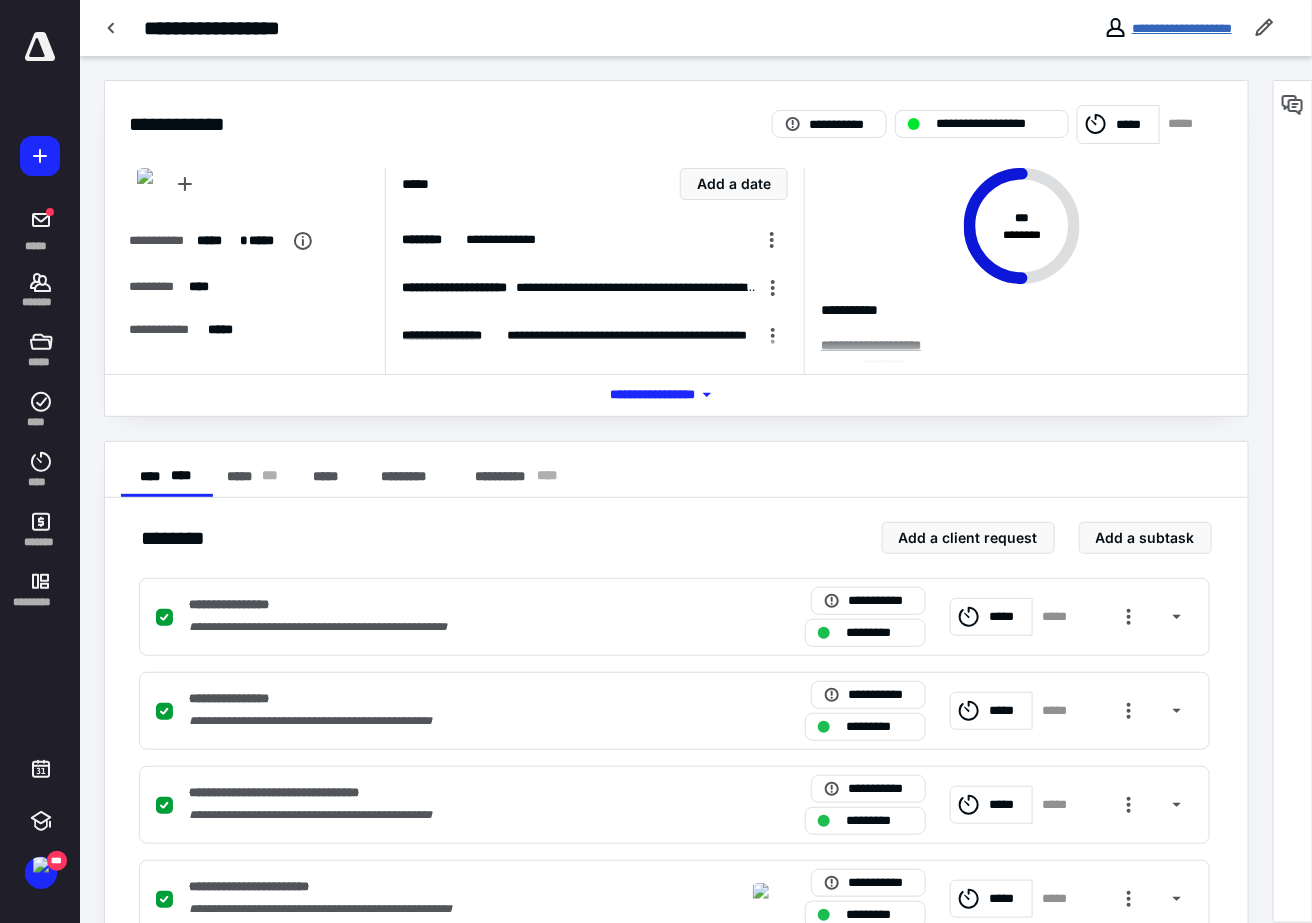 click on "**********" at bounding box center (1182, 28) 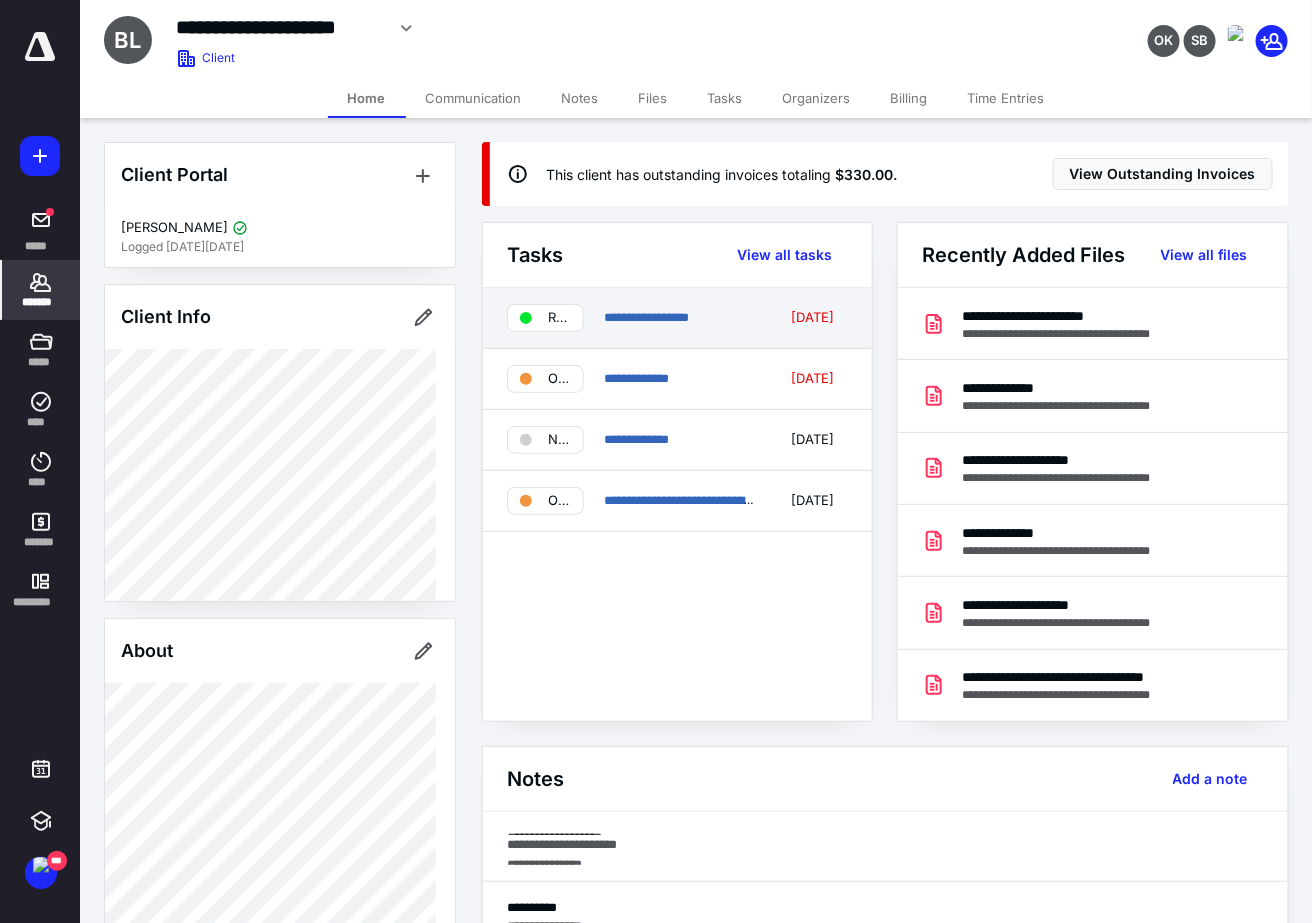 click on "**********" at bounding box center [677, 318] 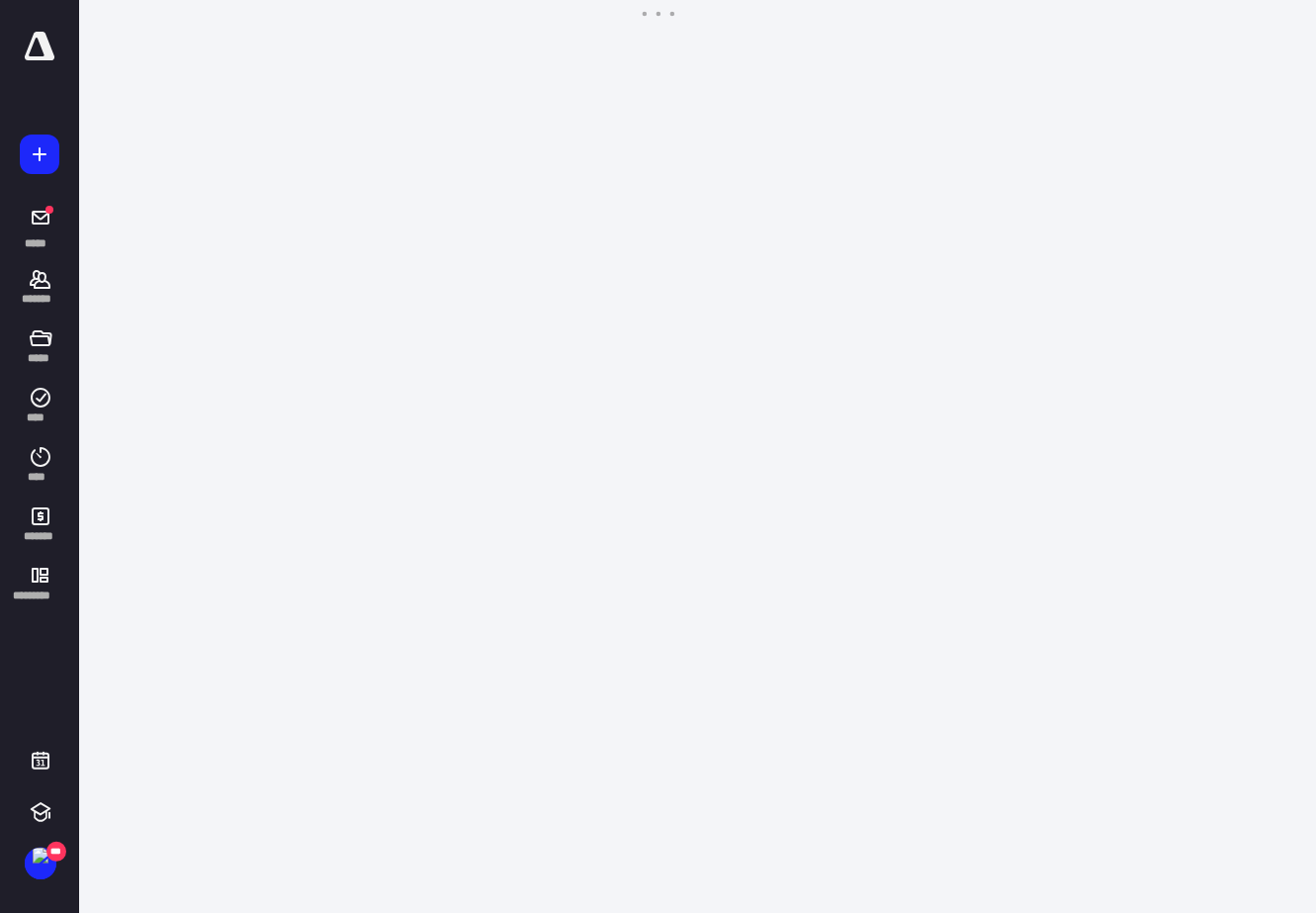 click on "**********" at bounding box center [658, 457] 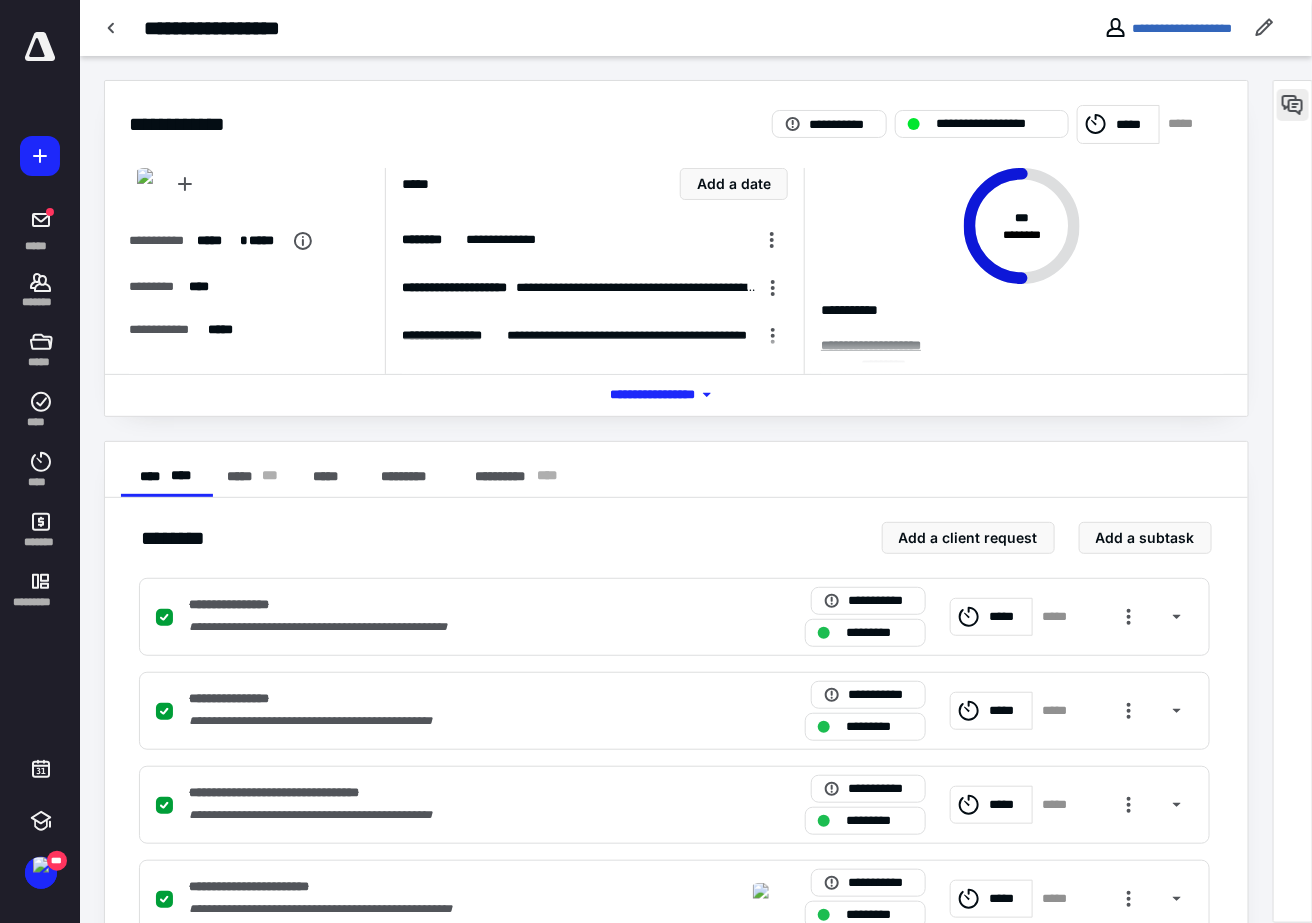 drag, startPoint x: 1268, startPoint y: 106, endPoint x: 1280, endPoint y: 105, distance: 12.0415945 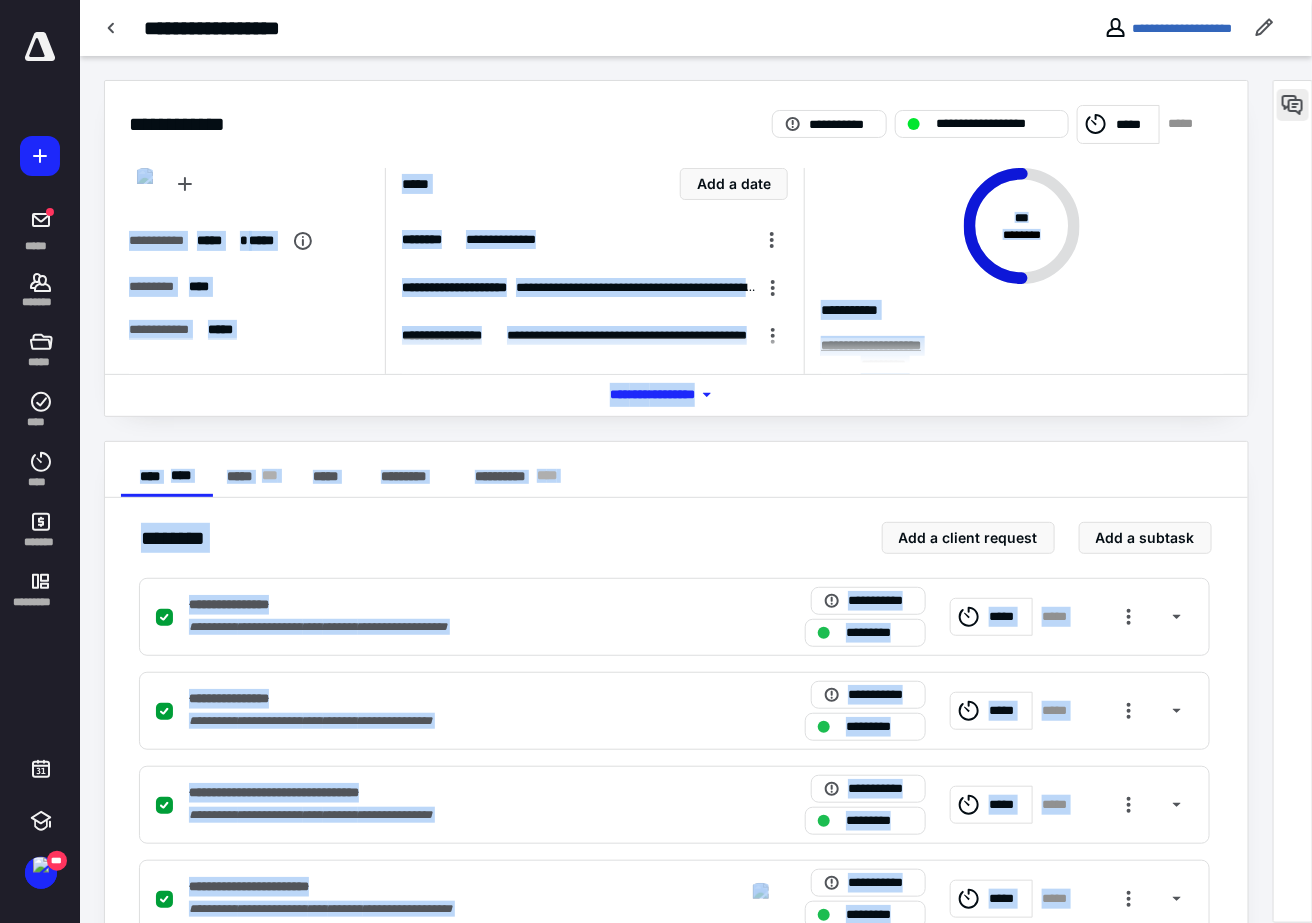 click at bounding box center [1293, 105] 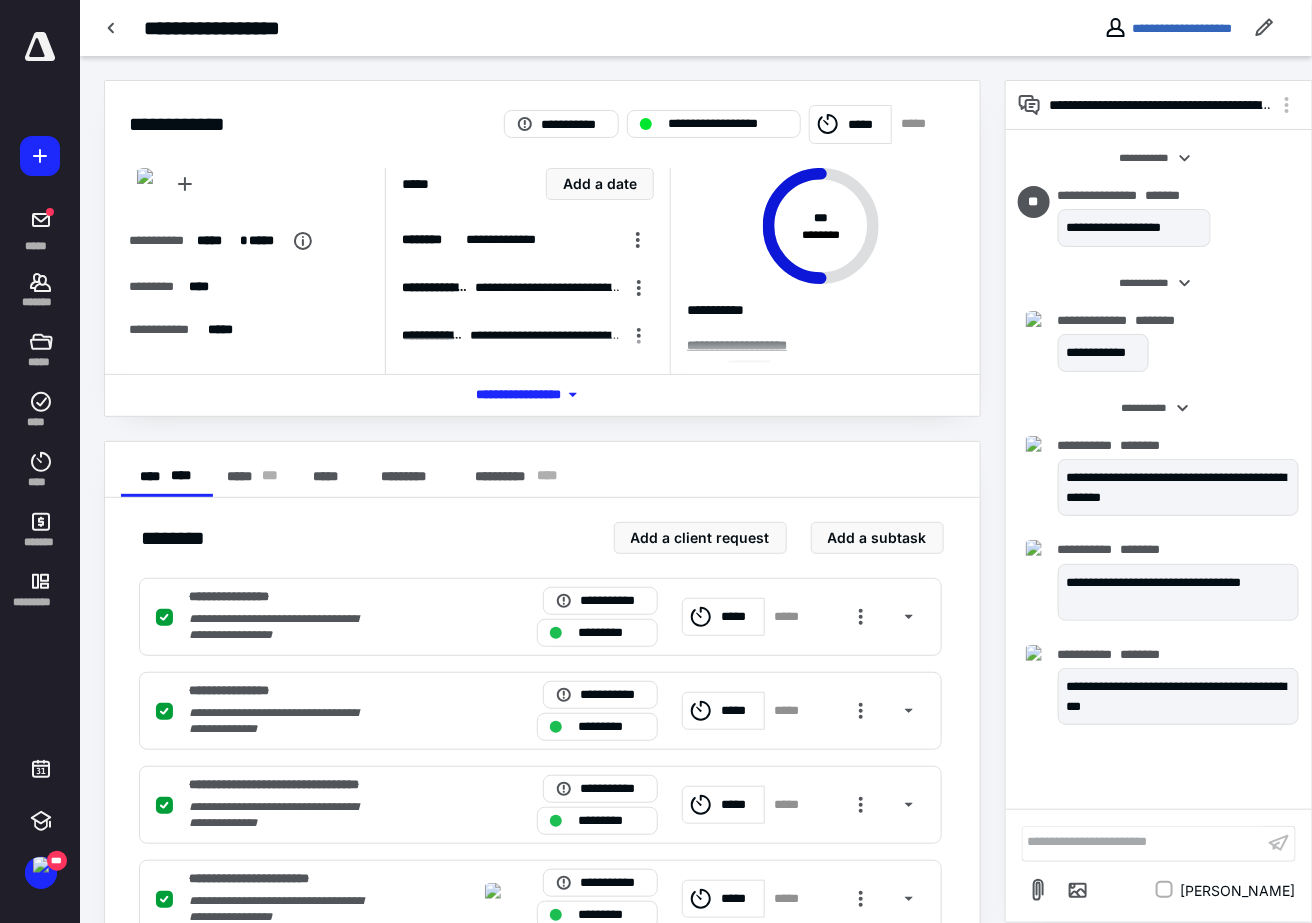 click on "**********" at bounding box center (542, 803) 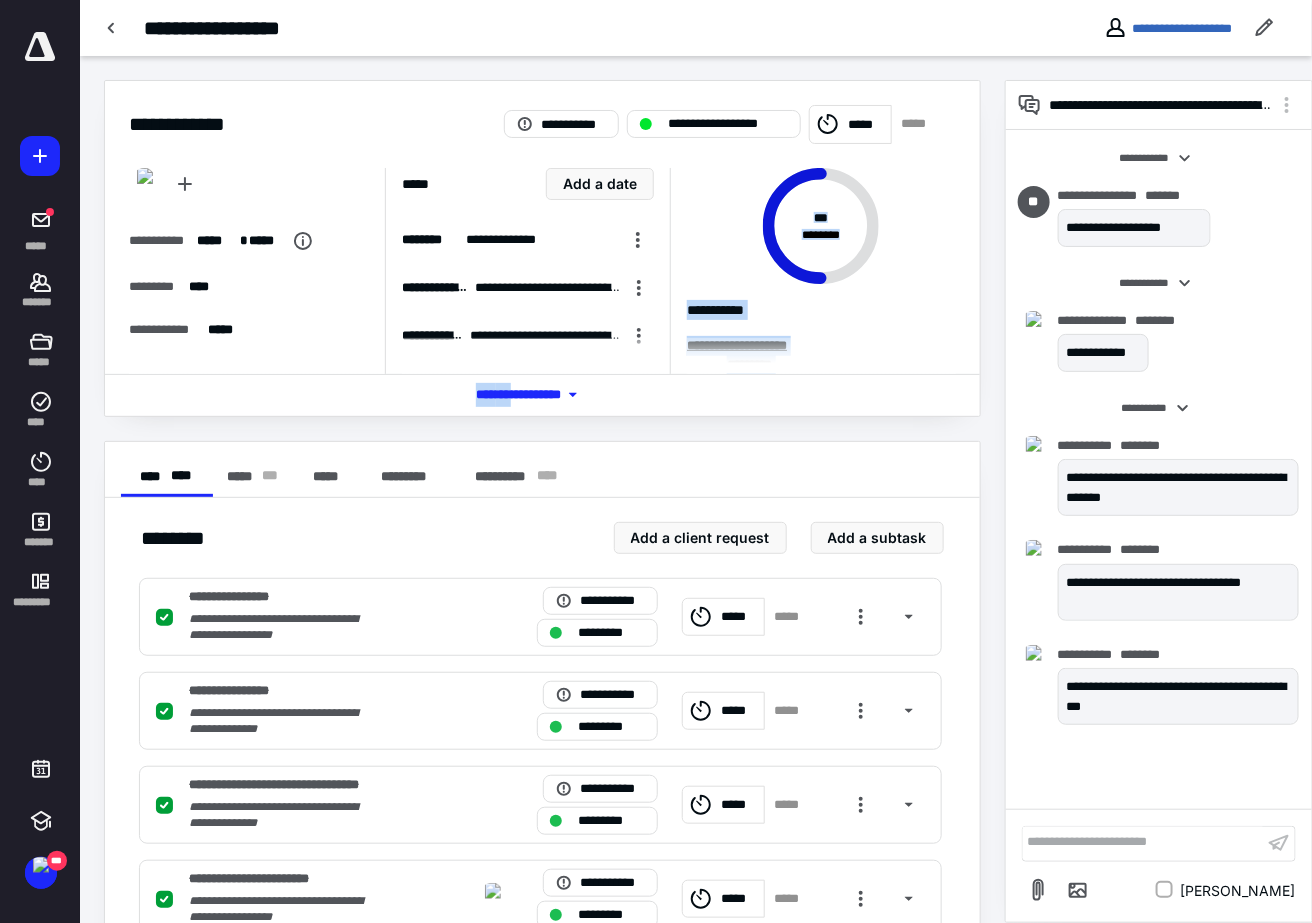 click on "**********" at bounding box center [542, 248] 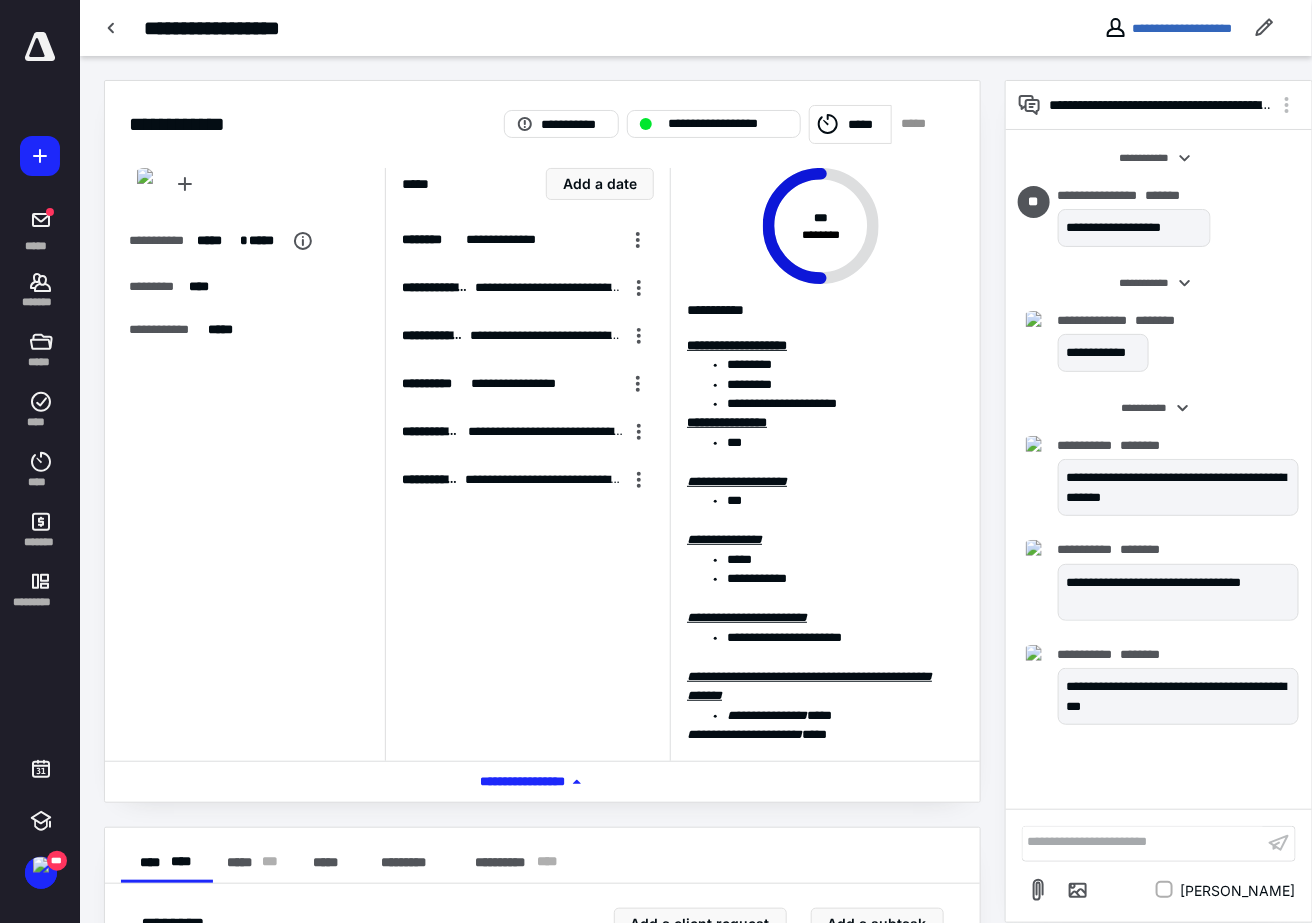 click on "**********" at bounding box center [1168, 28] 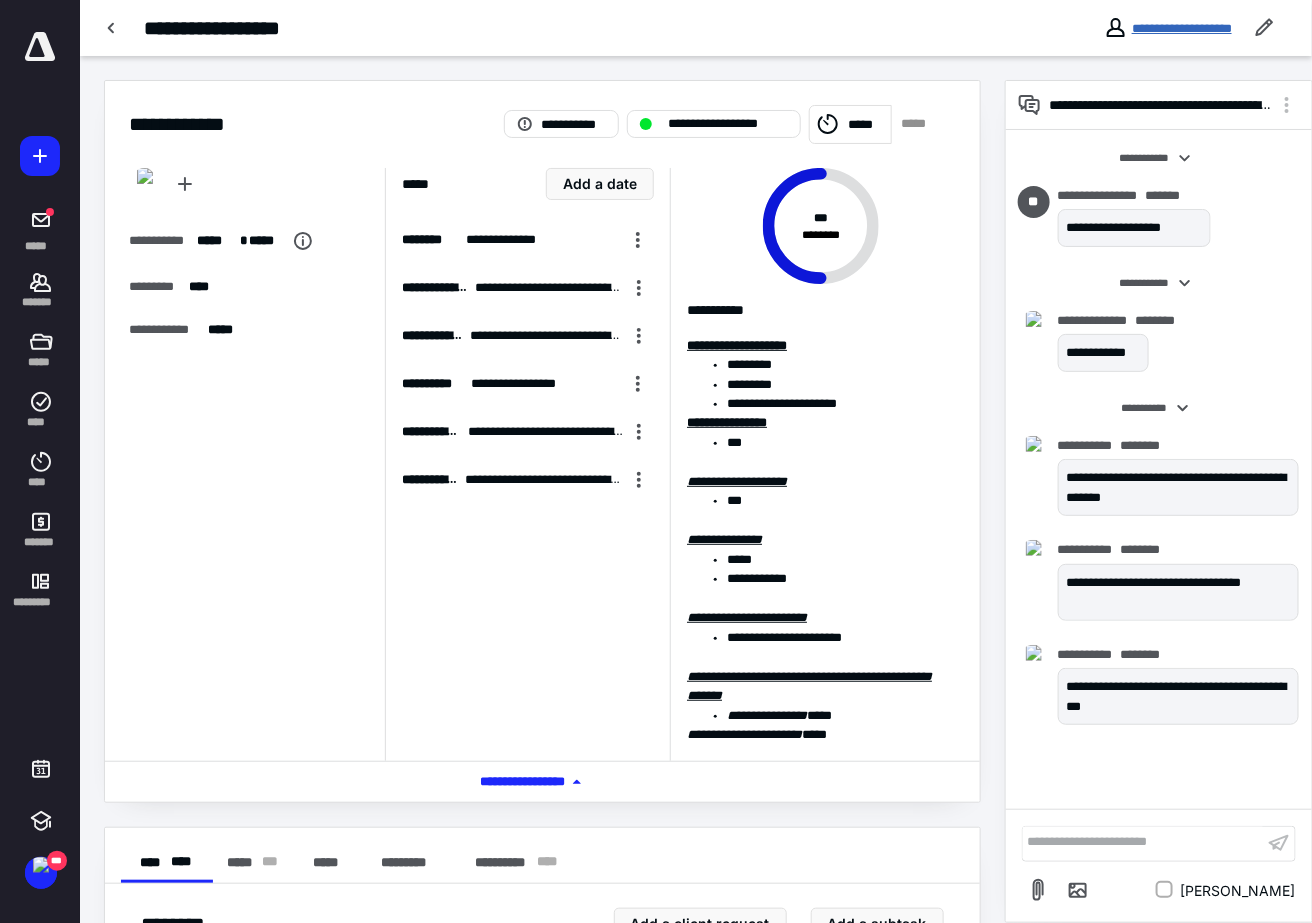 click on "**********" at bounding box center (1182, 28) 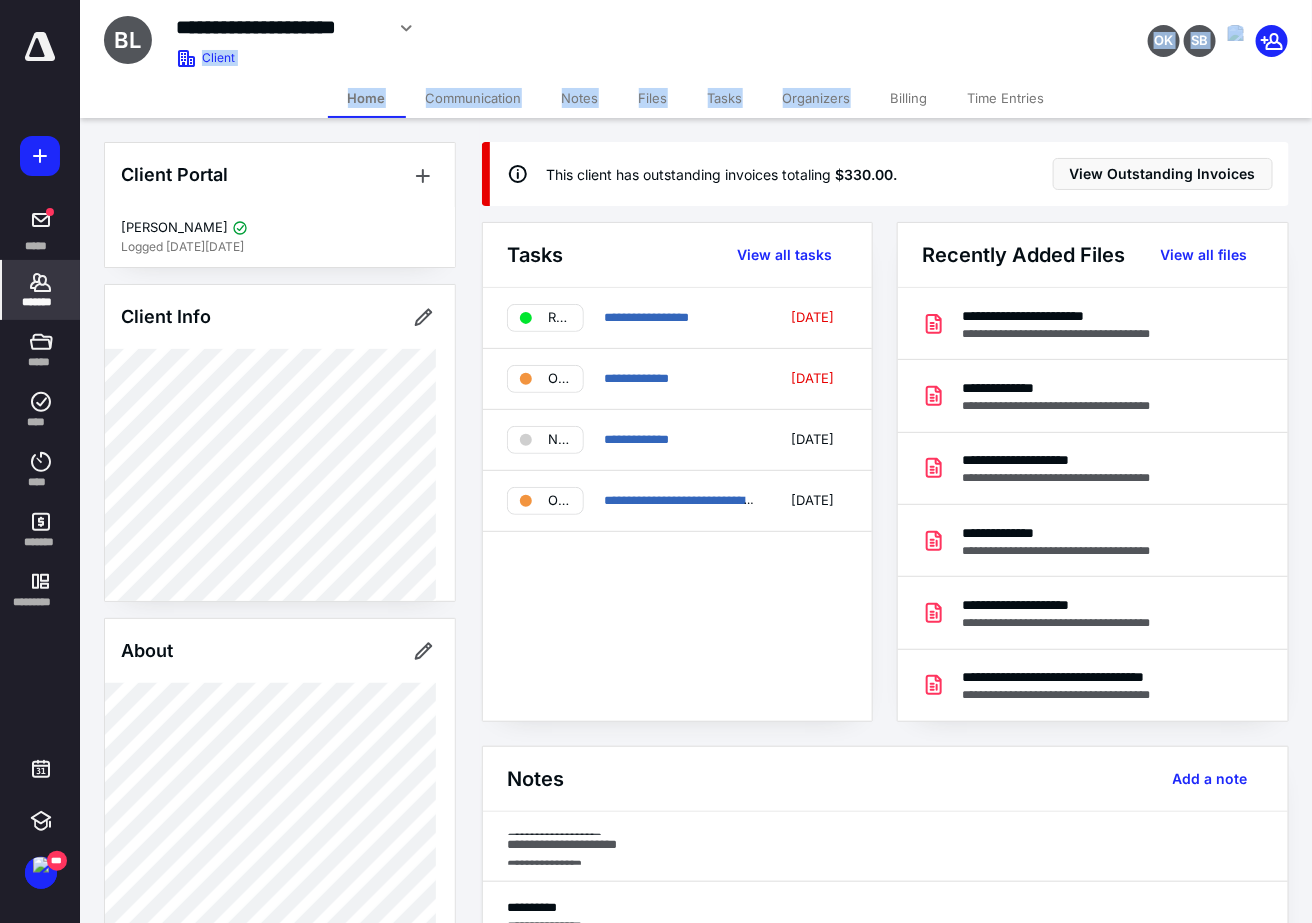 drag, startPoint x: 872, startPoint y: 66, endPoint x: 867, endPoint y: 80, distance: 14.866069 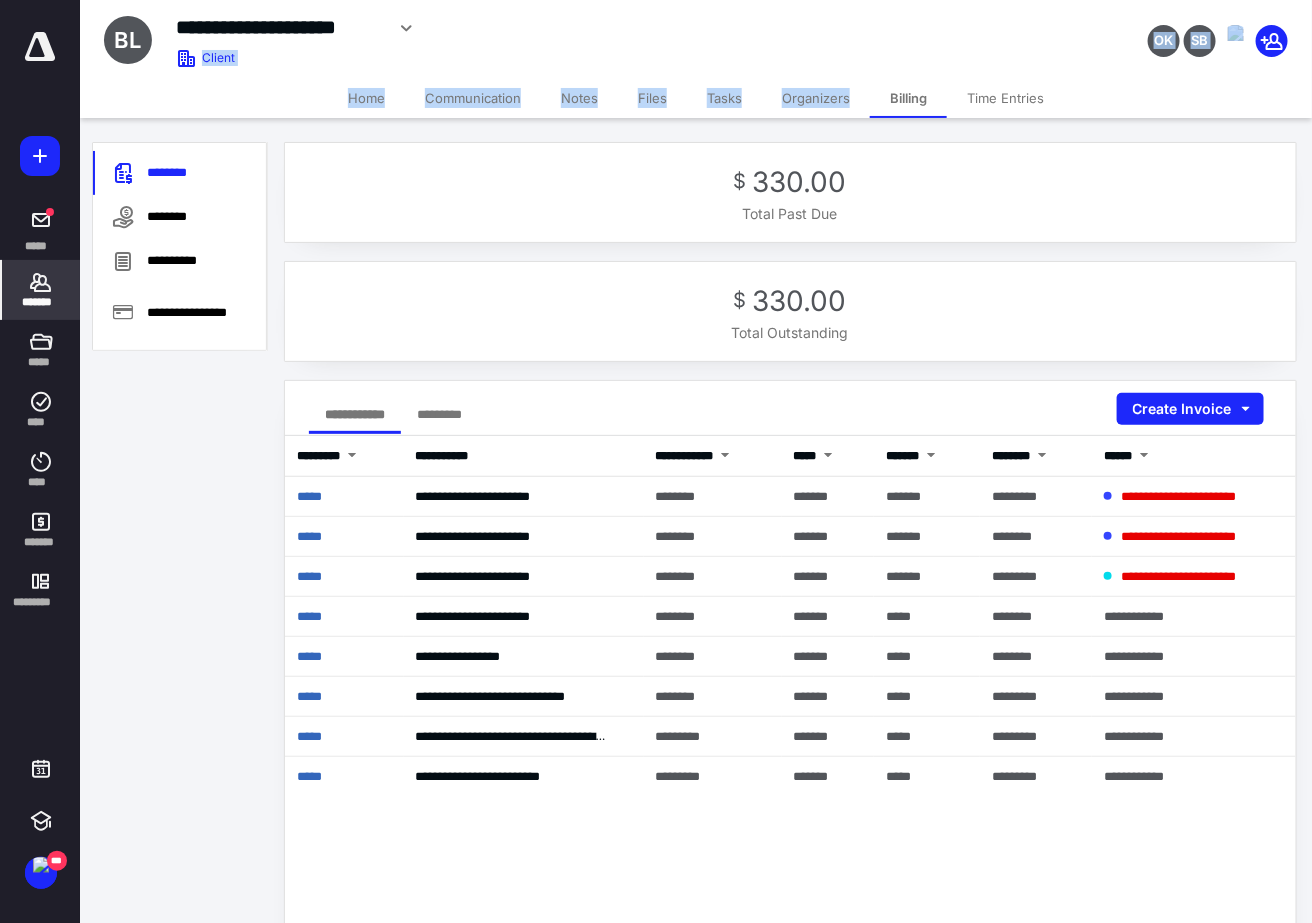 click on "Home" at bounding box center [366, 98] 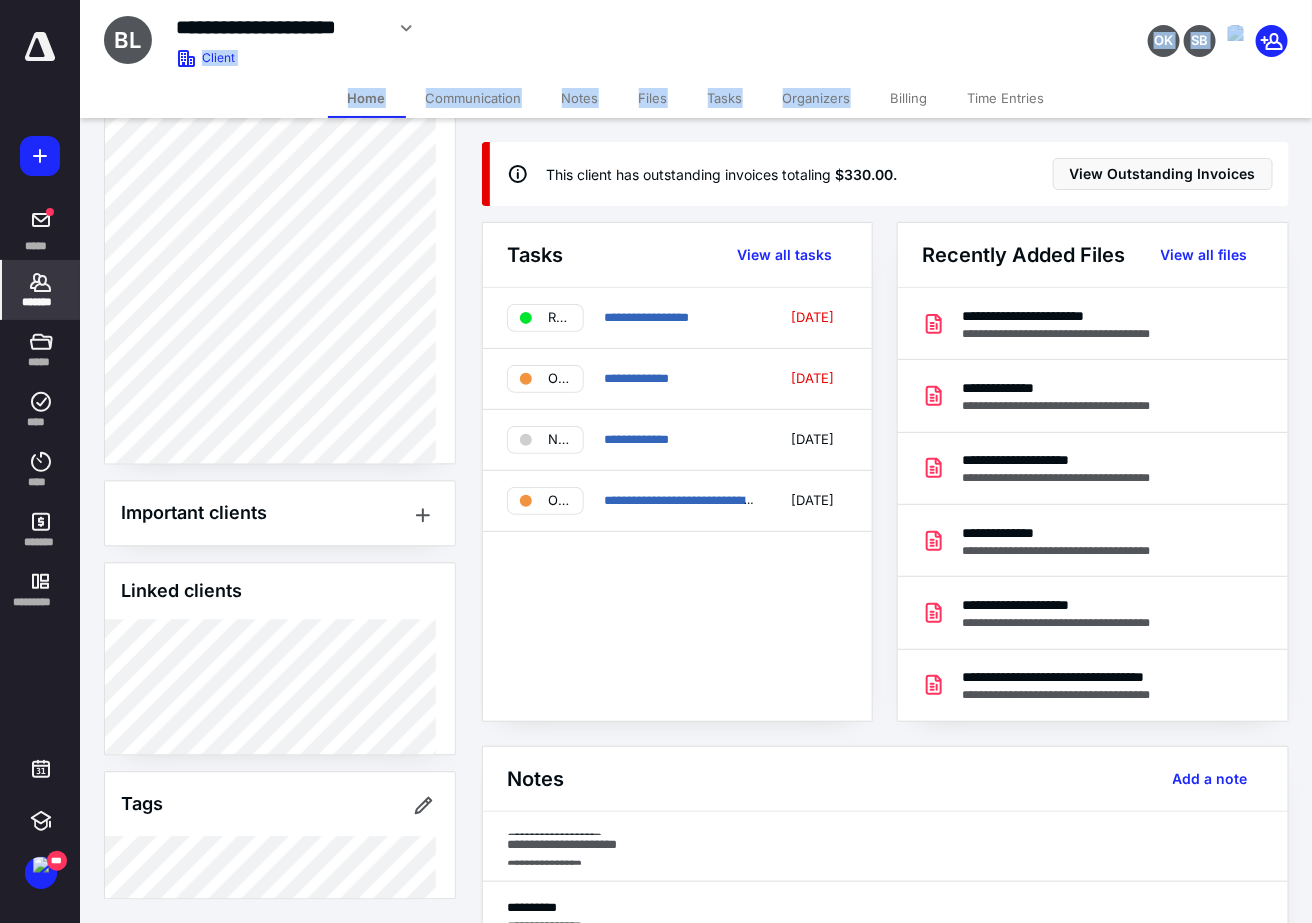 scroll, scrollTop: 1346, scrollLeft: 0, axis: vertical 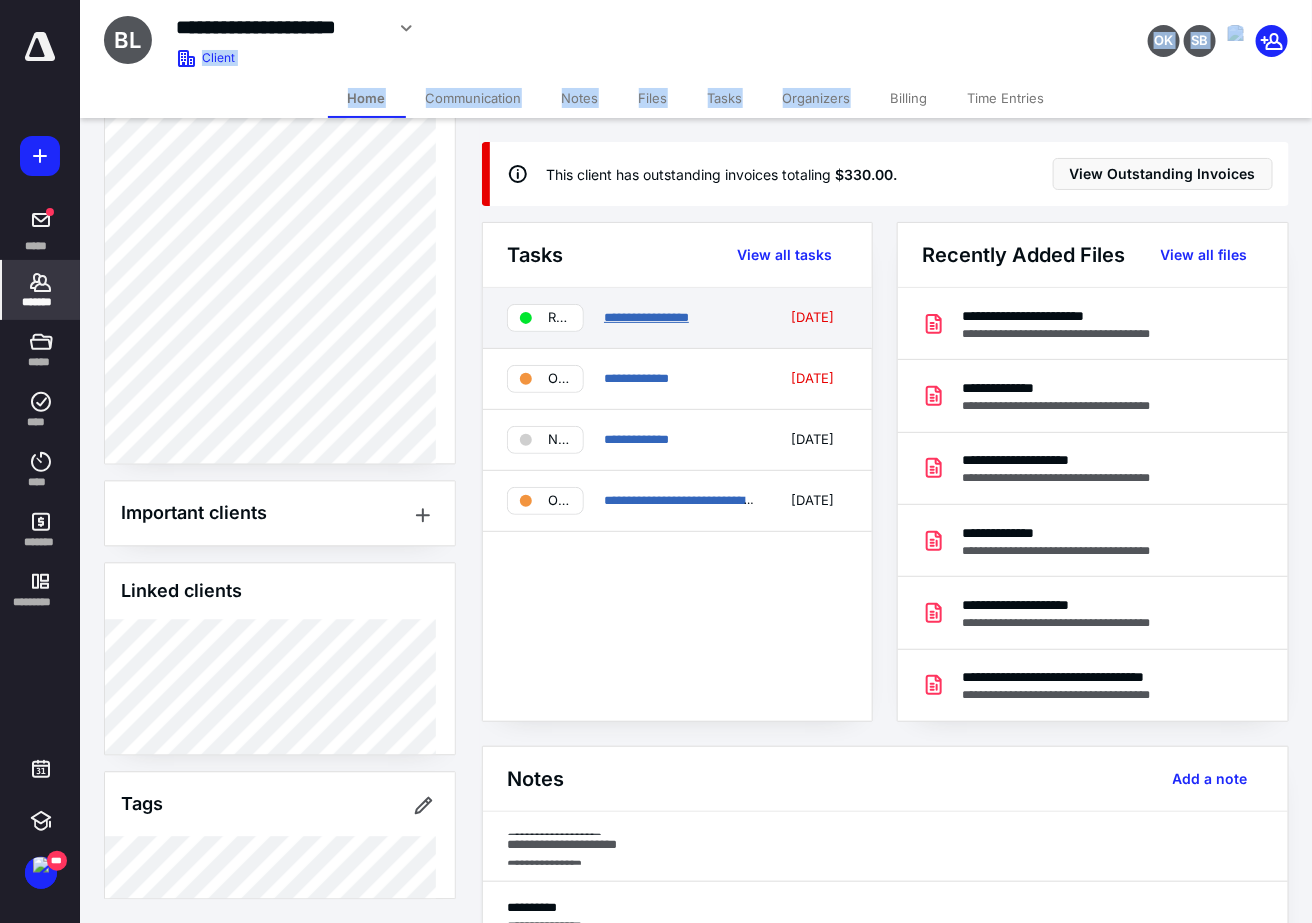 click on "**********" at bounding box center [646, 317] 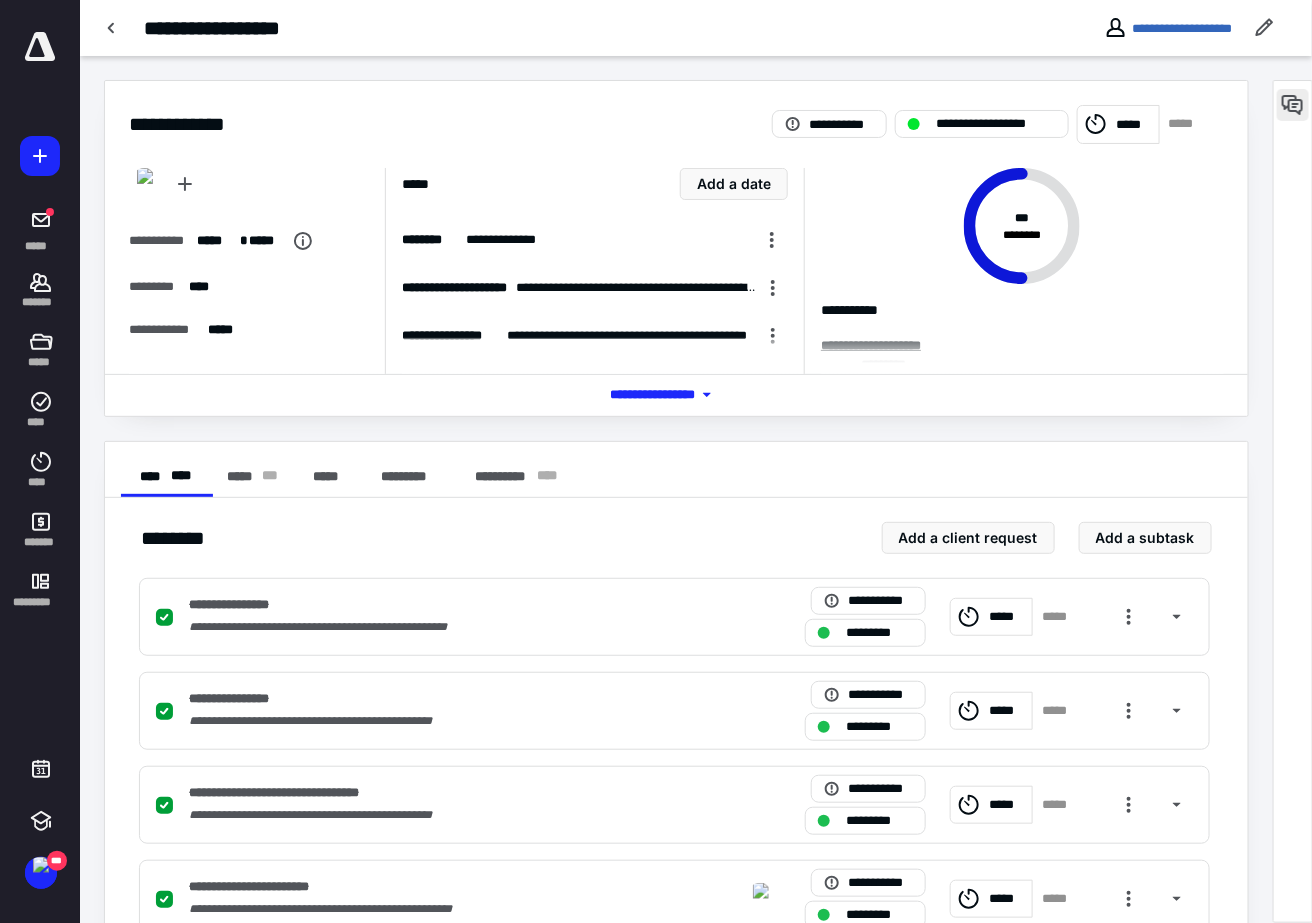 click at bounding box center (1293, 105) 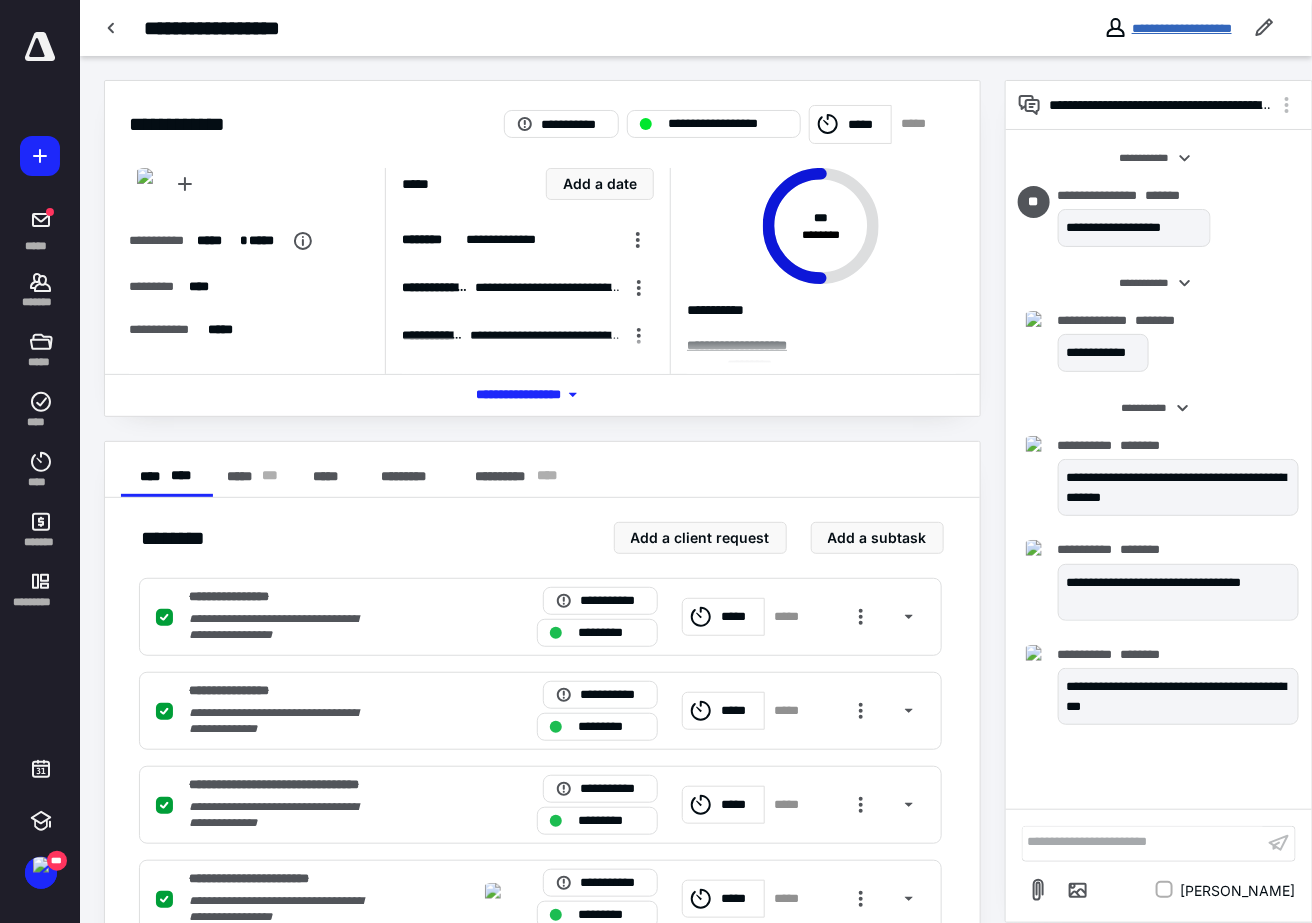 click on "**********" at bounding box center (1182, 28) 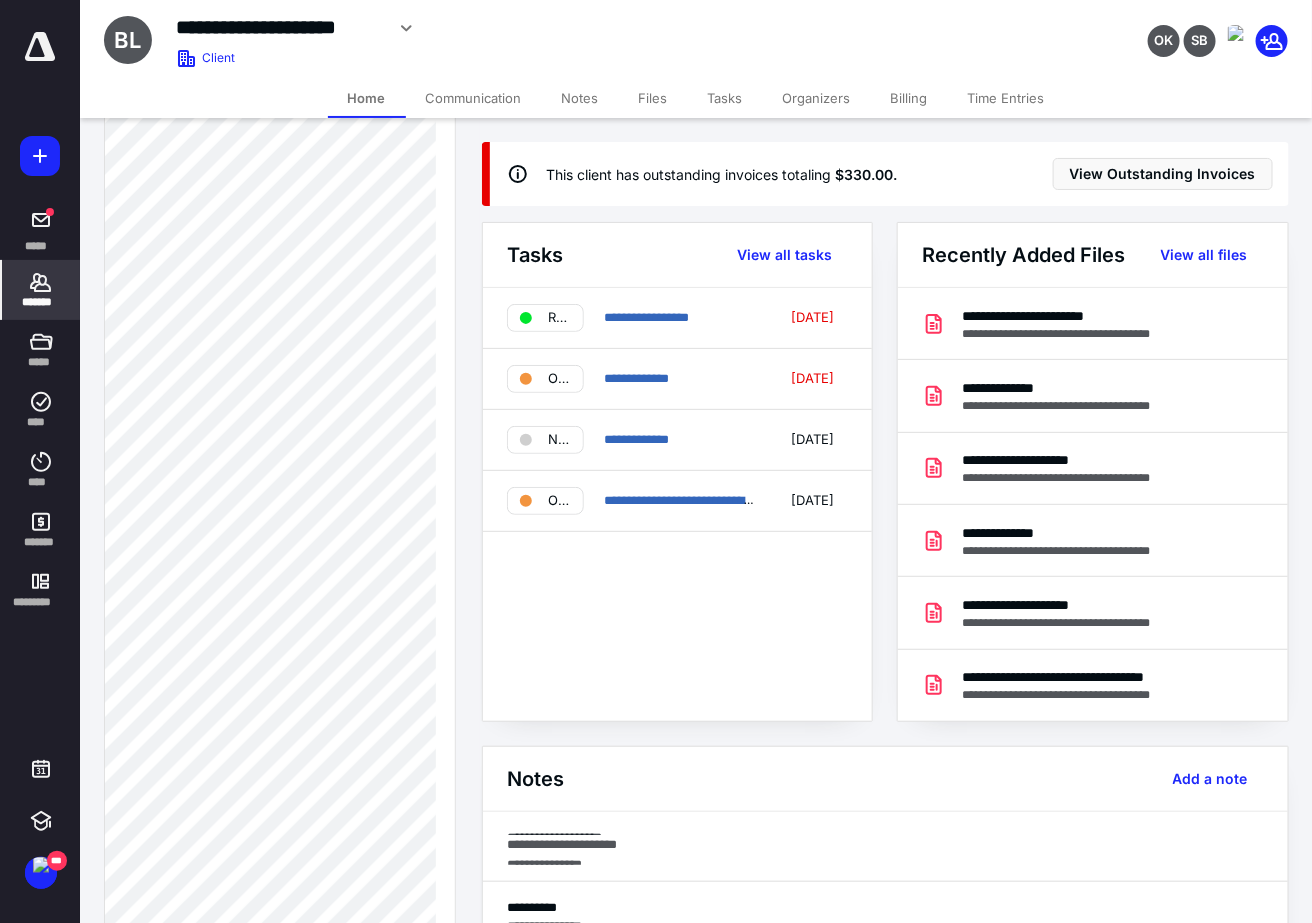 scroll, scrollTop: 874, scrollLeft: 0, axis: vertical 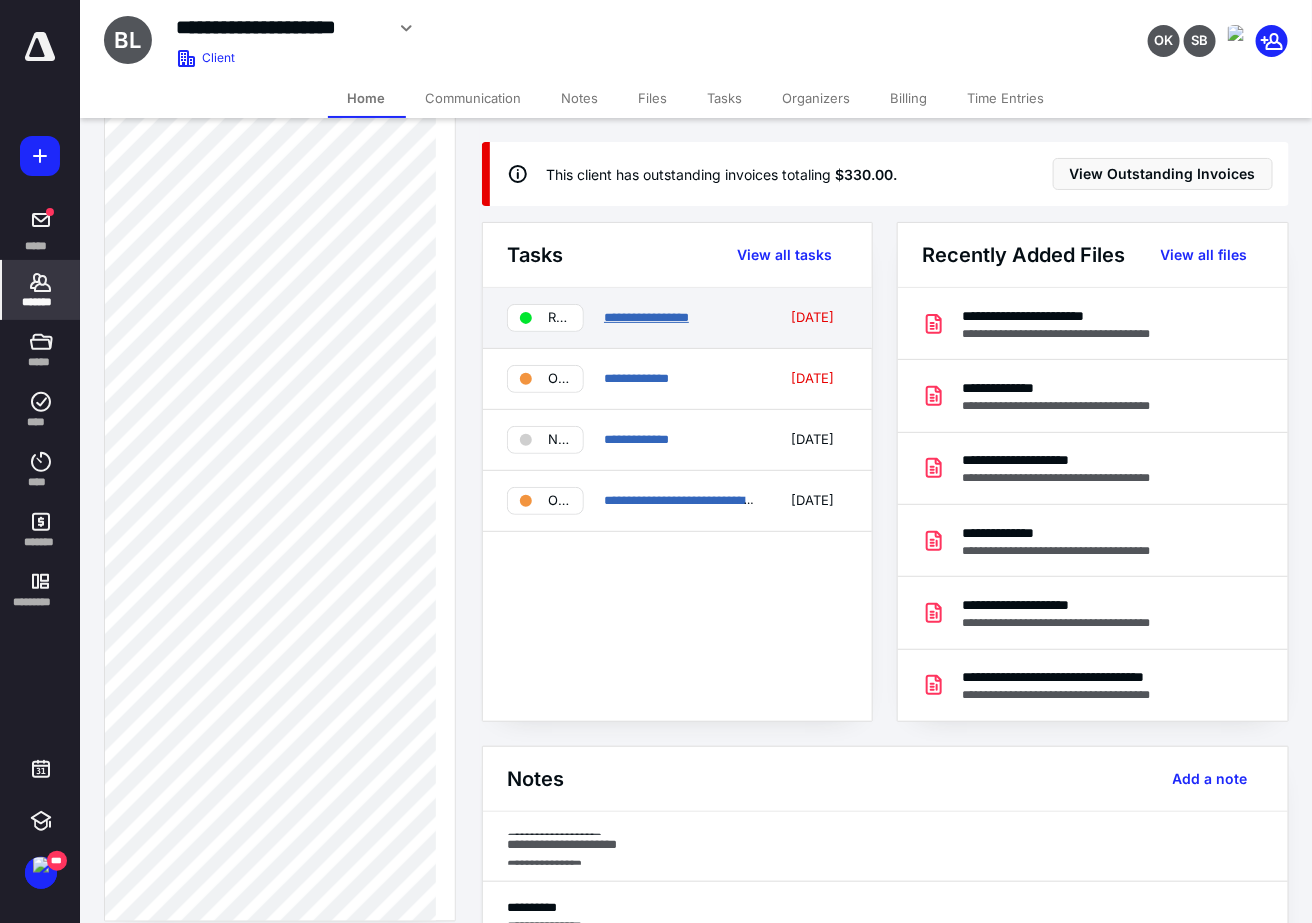 click on "**********" at bounding box center [646, 317] 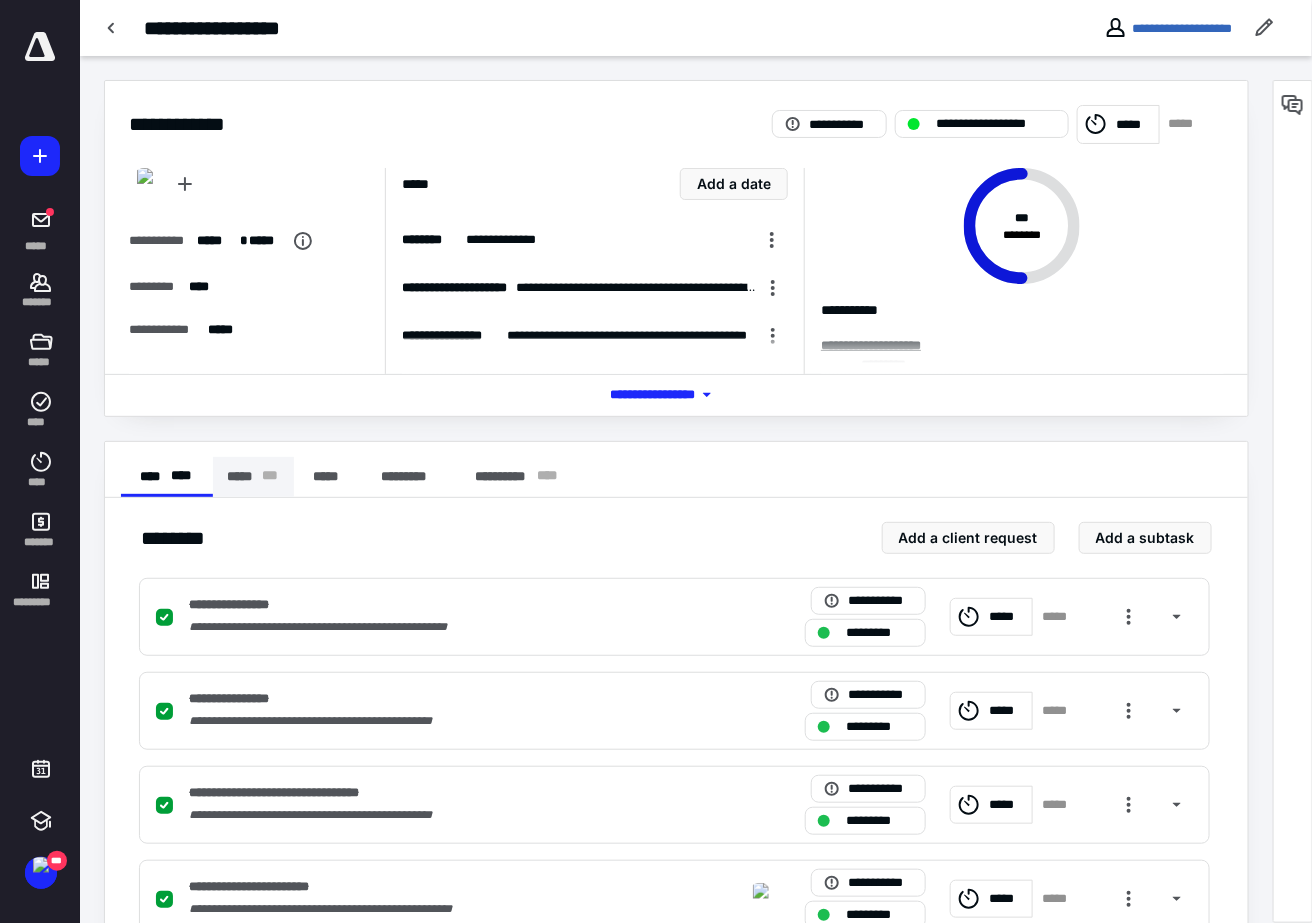 click on "***** * * *" at bounding box center (254, 477) 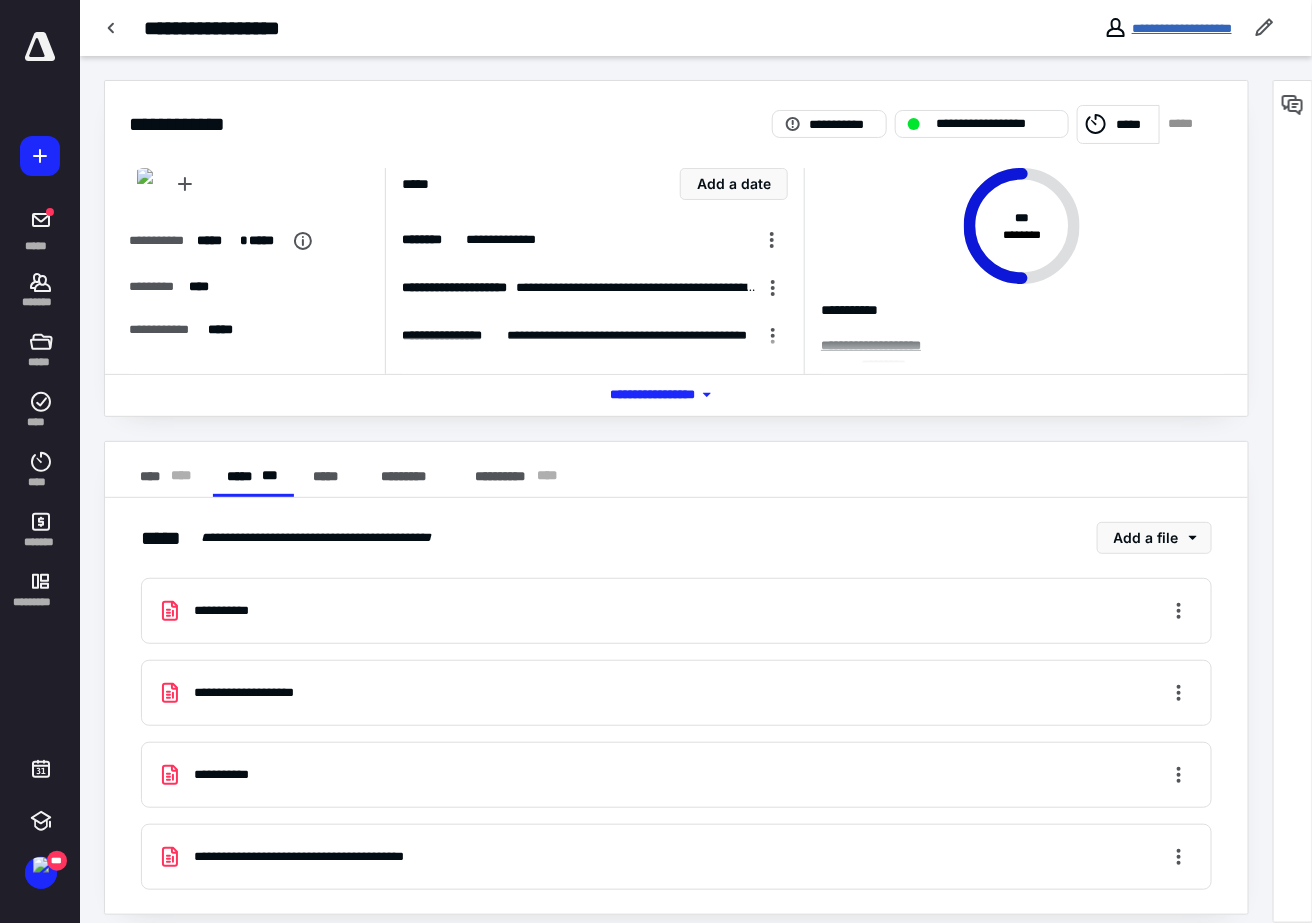 click on "**********" at bounding box center [1182, 28] 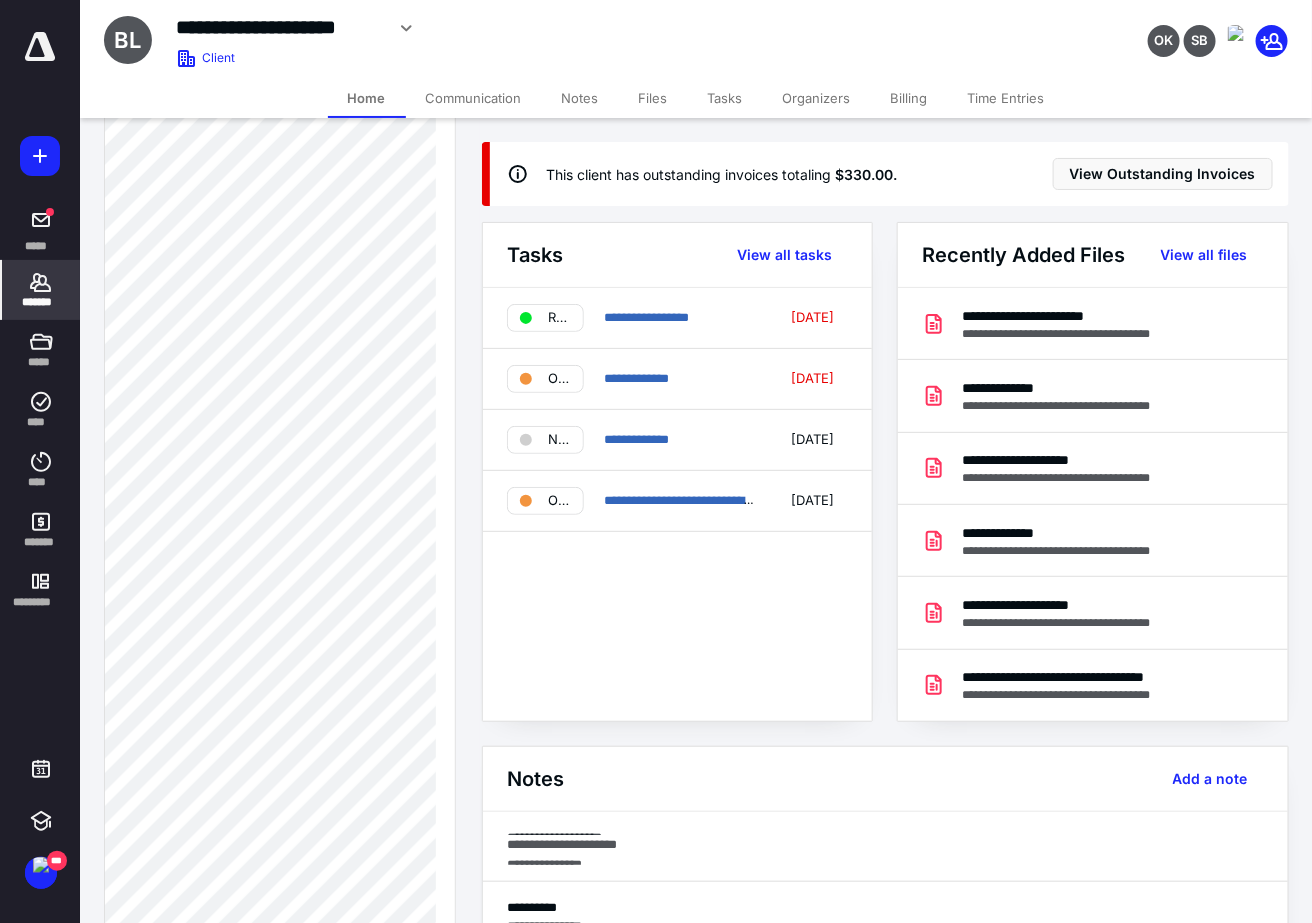 scroll, scrollTop: 1346, scrollLeft: 0, axis: vertical 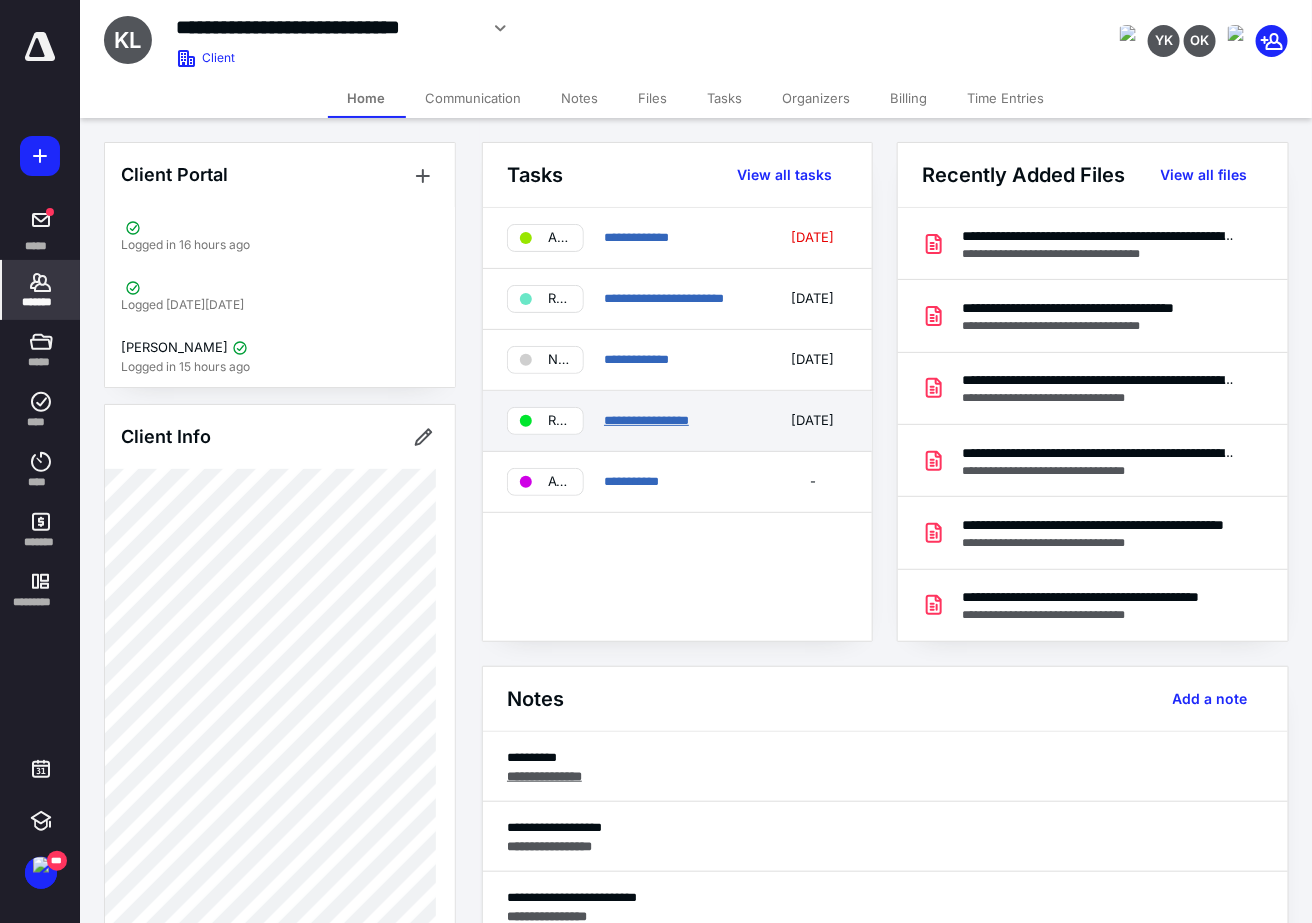 click on "**********" at bounding box center (646, 420) 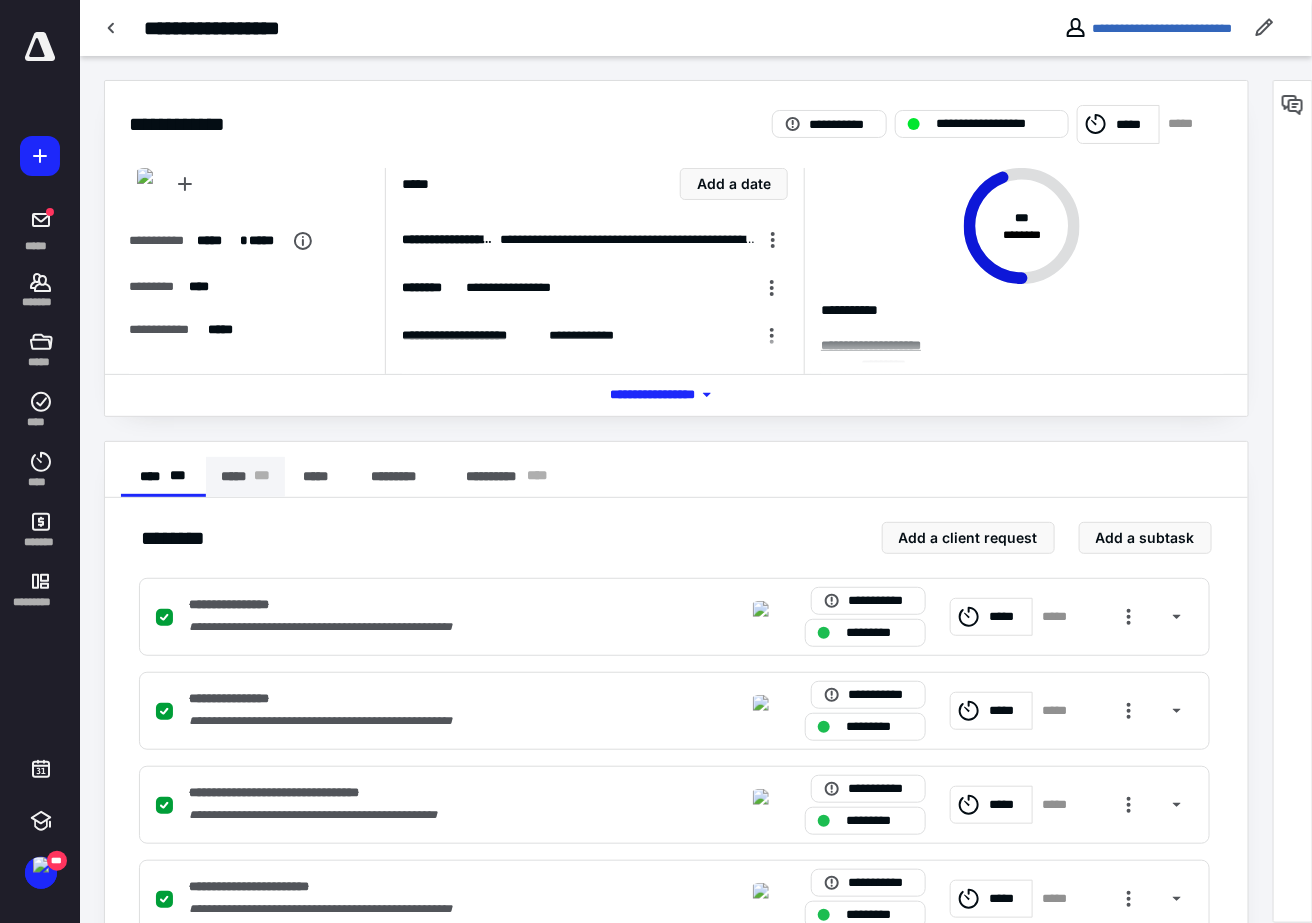 click on "***** * * *" at bounding box center [245, 477] 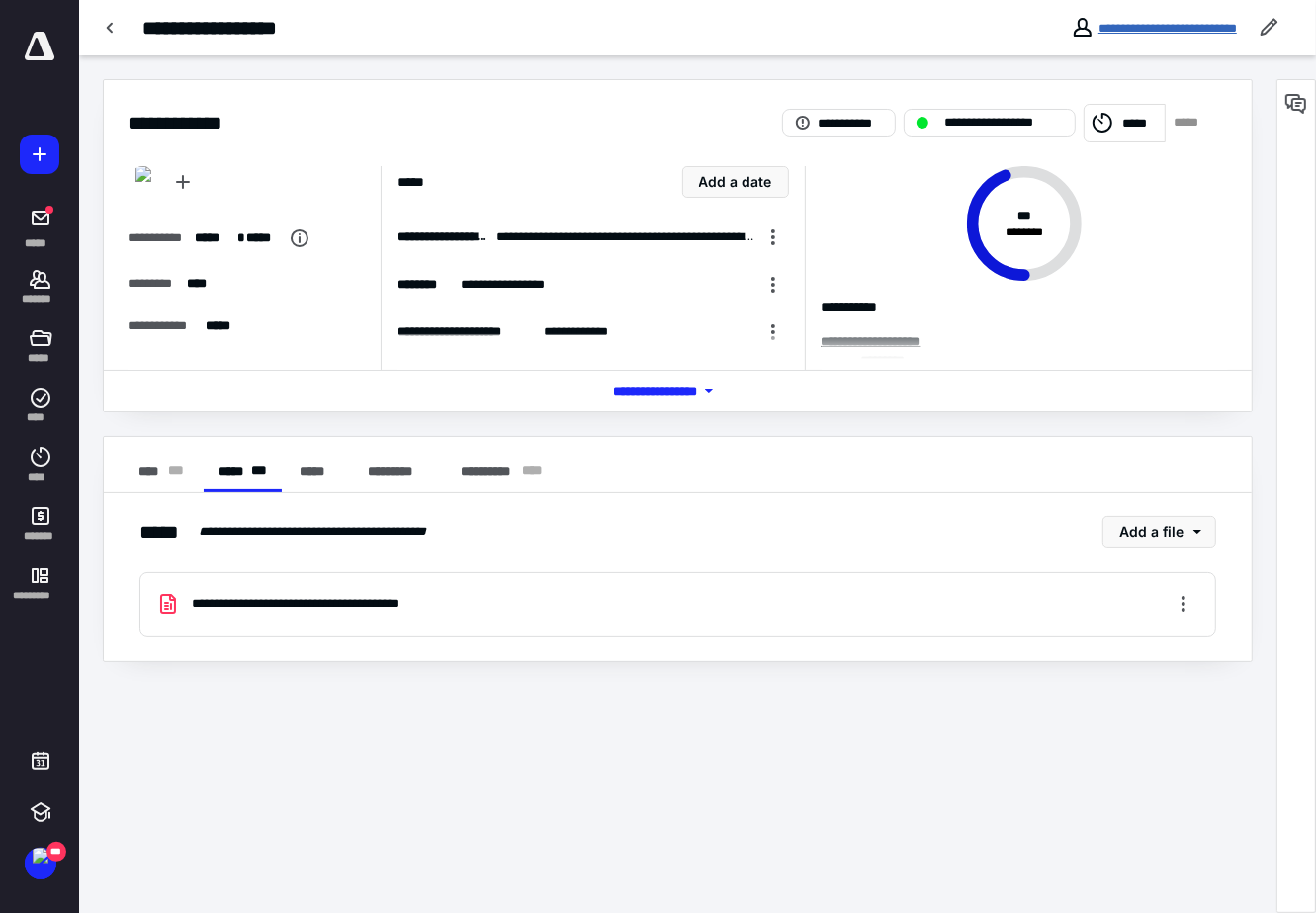 click on "**********" at bounding box center (1168, 28) 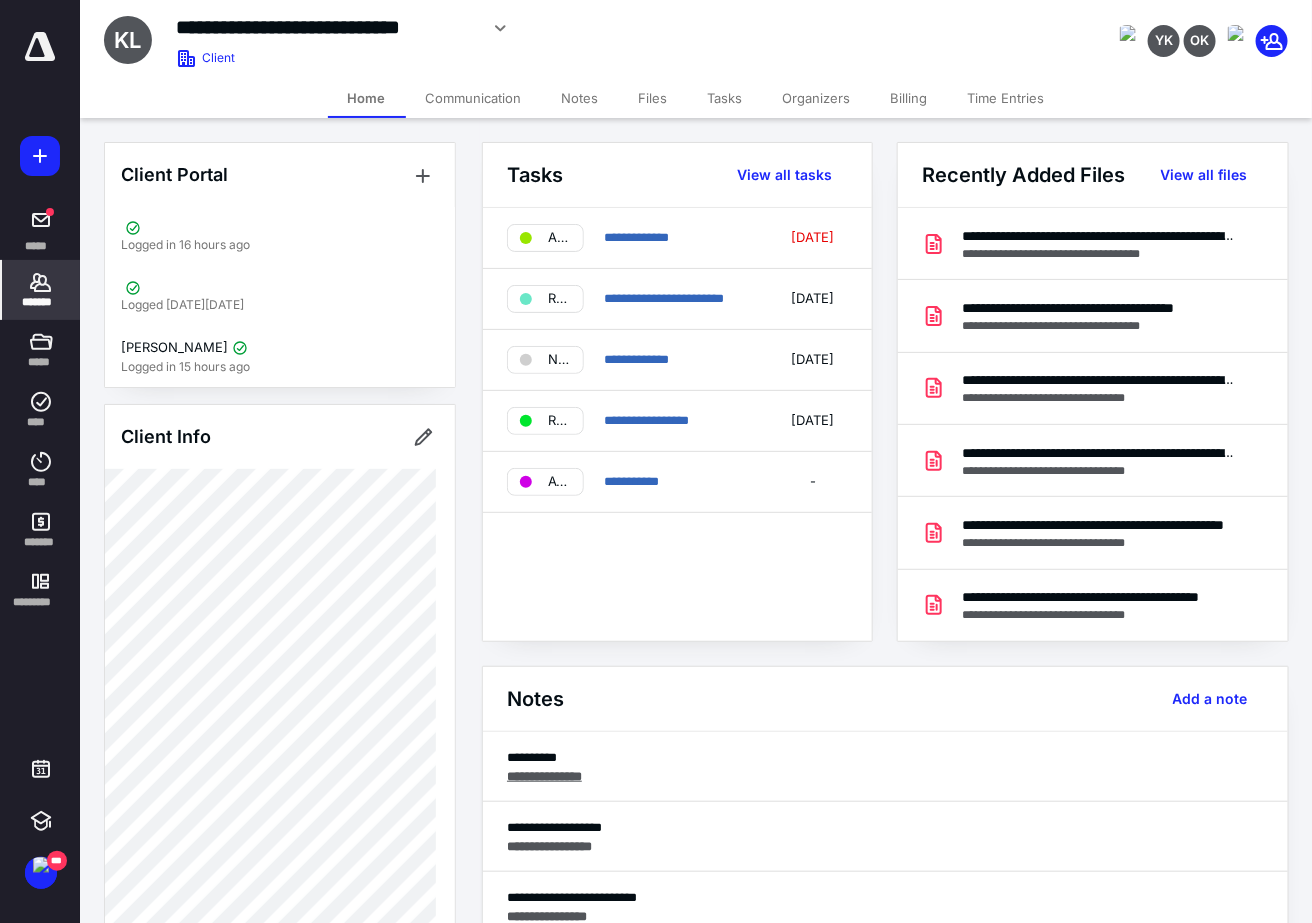 click on "Tasks" at bounding box center [725, 98] 